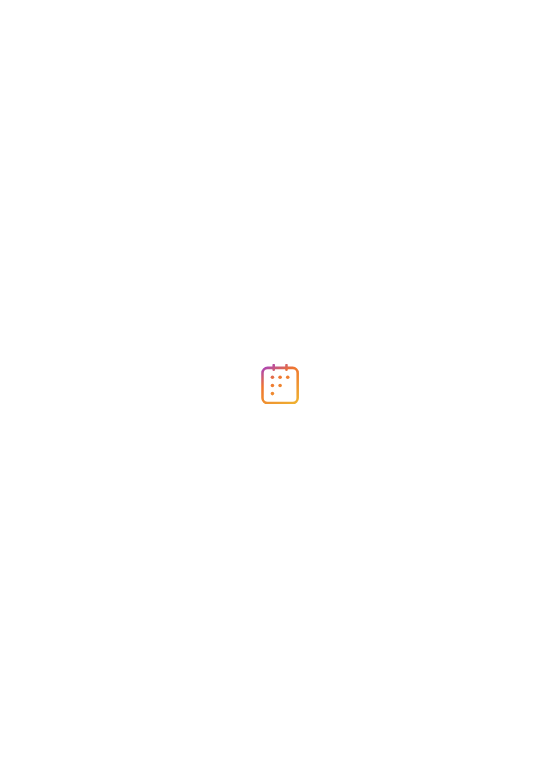 scroll, scrollTop: 0, scrollLeft: 0, axis: both 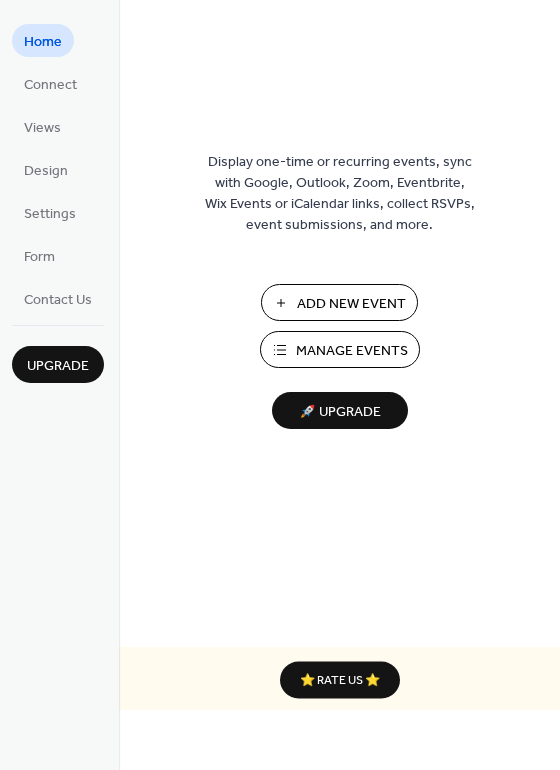 click on "Manage Events" at bounding box center (352, 351) 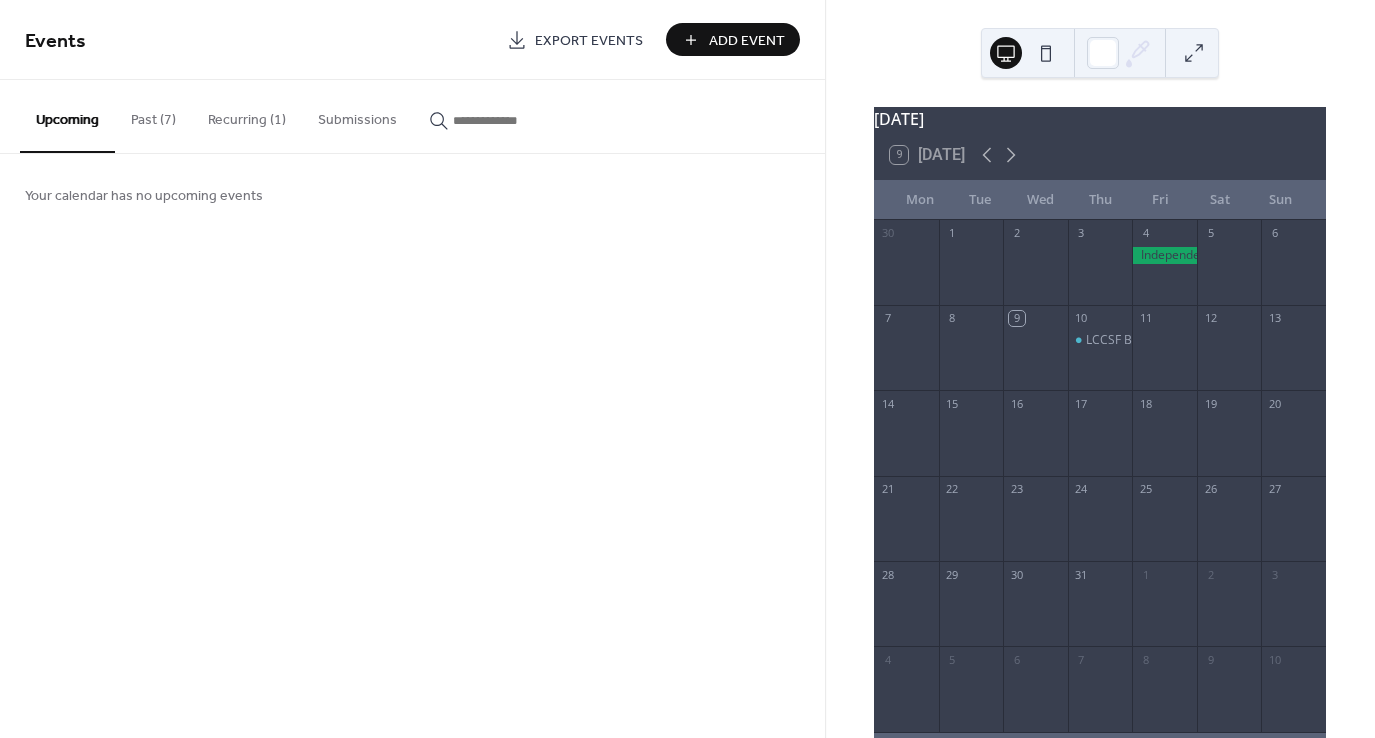 scroll, scrollTop: 0, scrollLeft: 0, axis: both 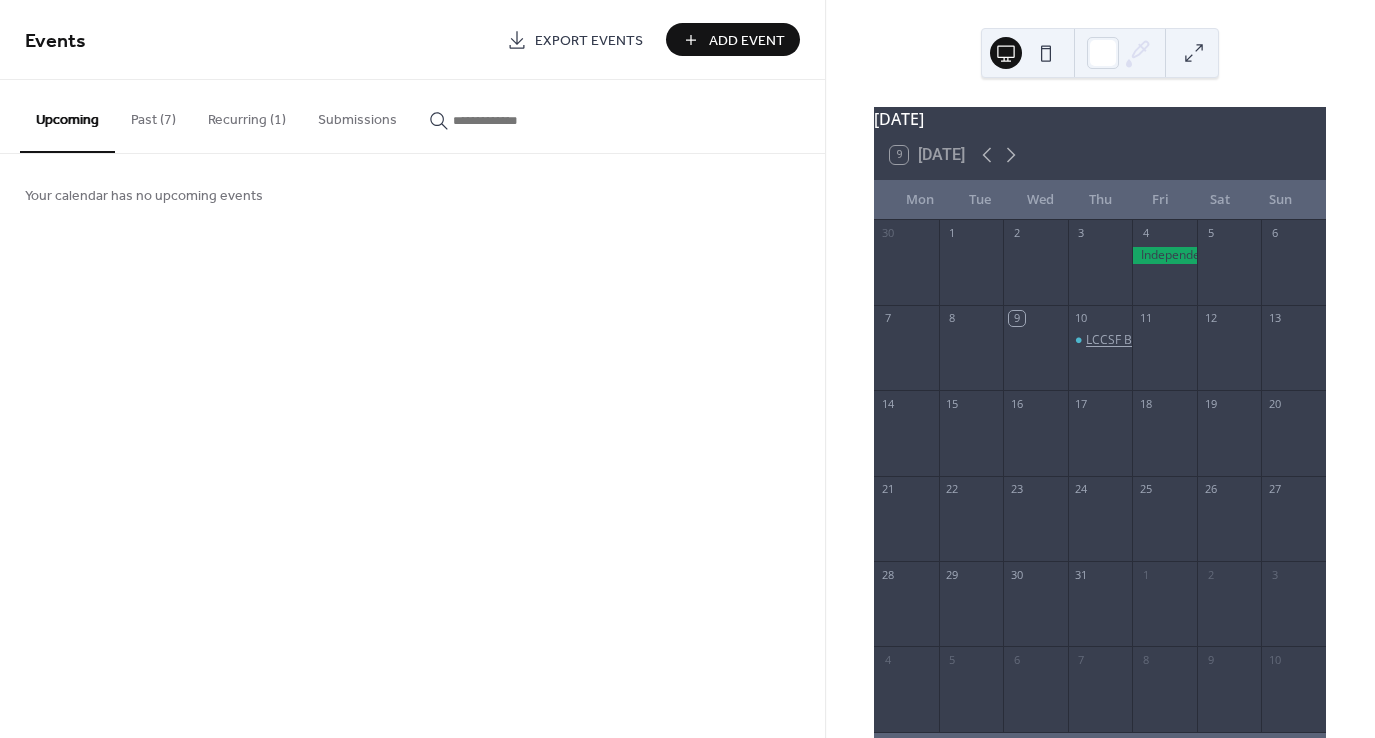 click on "LCCSF Board Meeting" at bounding box center (1146, 340) 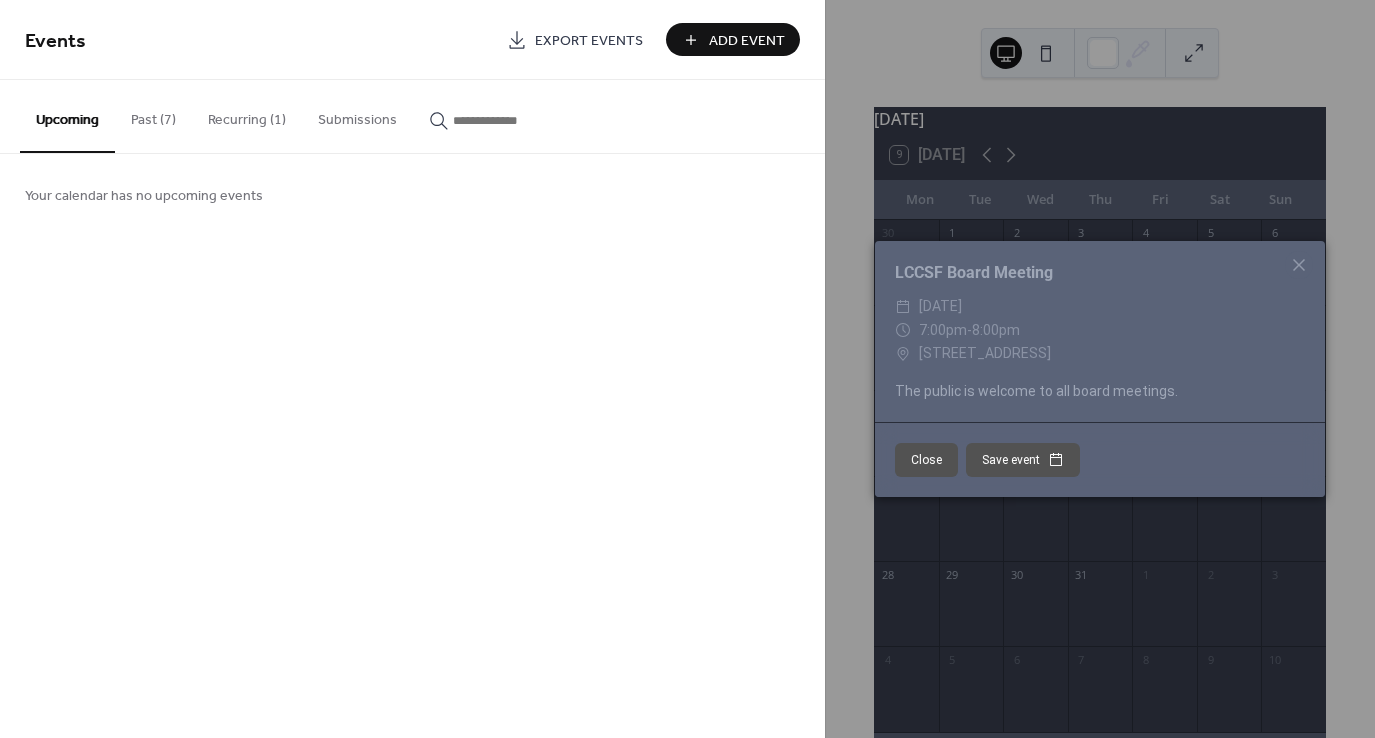 click on "Recurring  (1)" at bounding box center [247, 115] 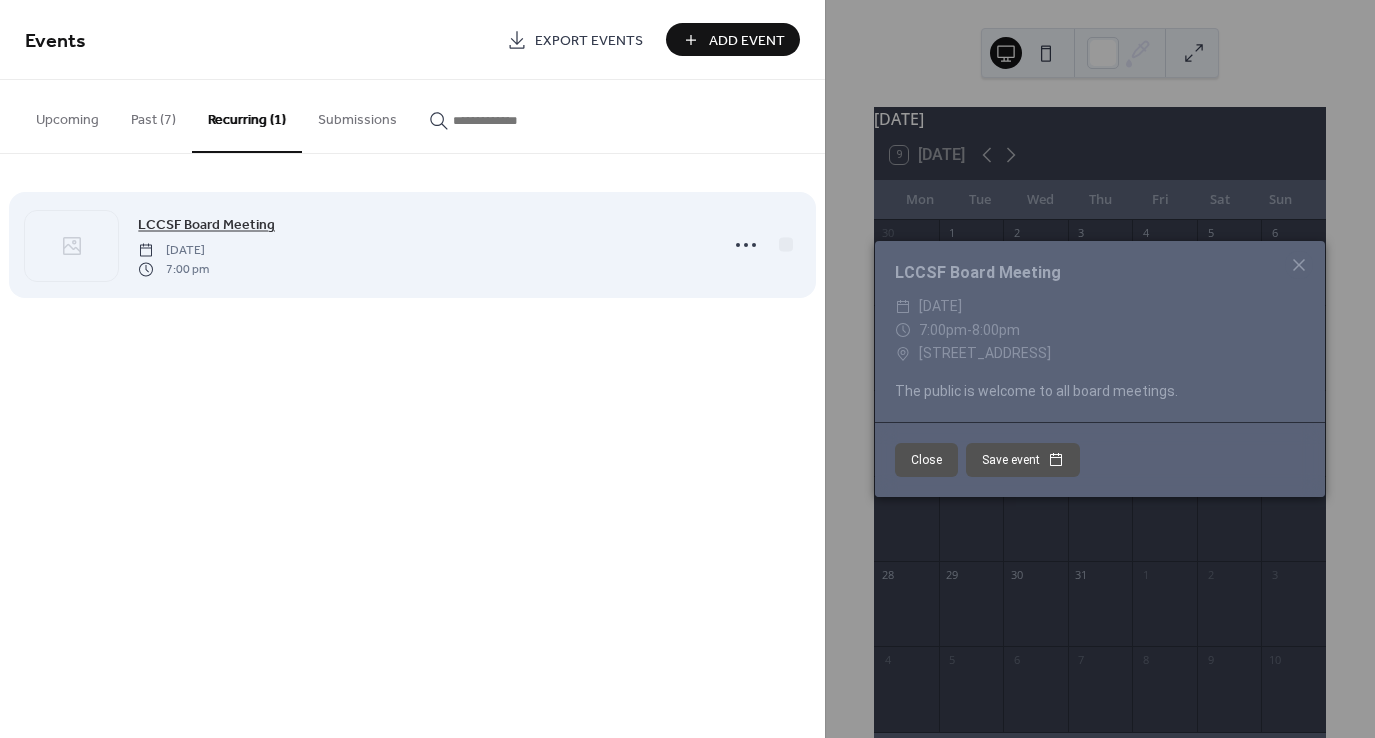 click on "LCCSF Board Meeting" at bounding box center (206, 225) 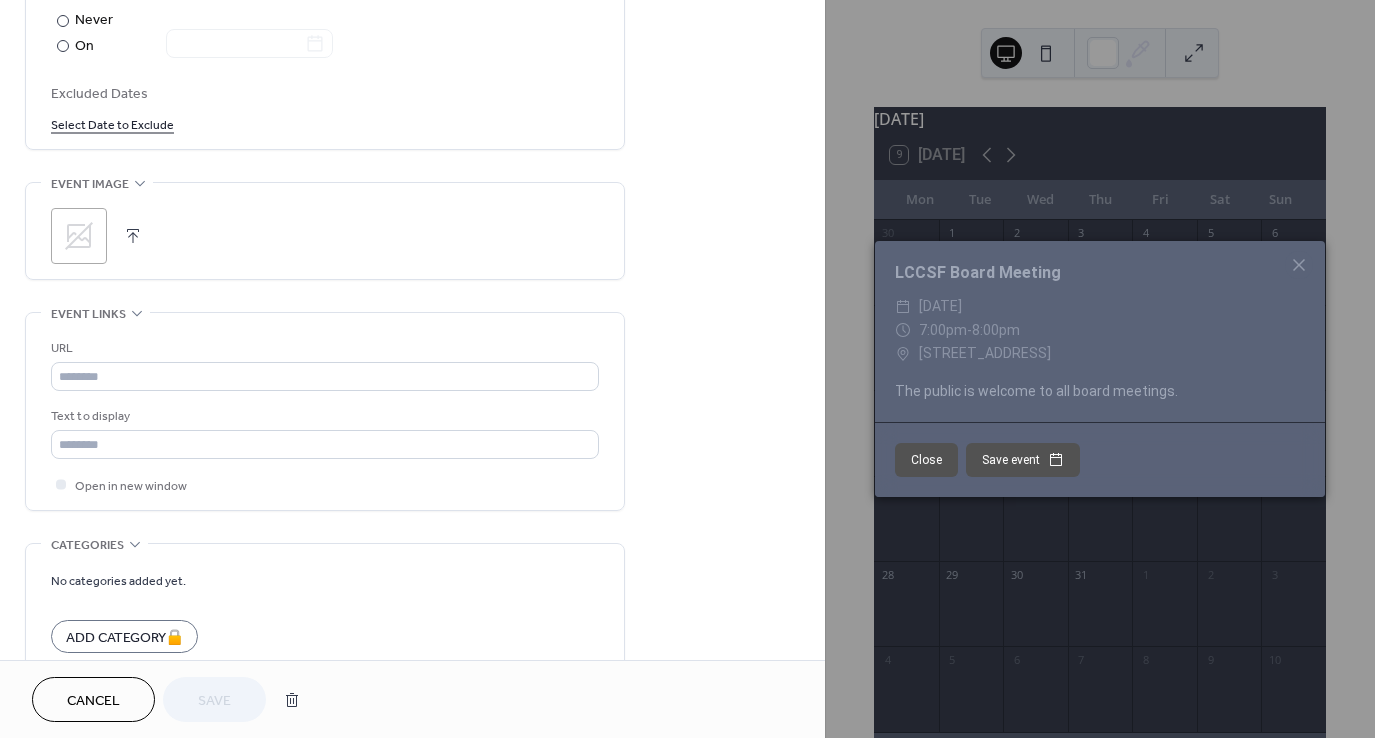 scroll, scrollTop: 1200, scrollLeft: 0, axis: vertical 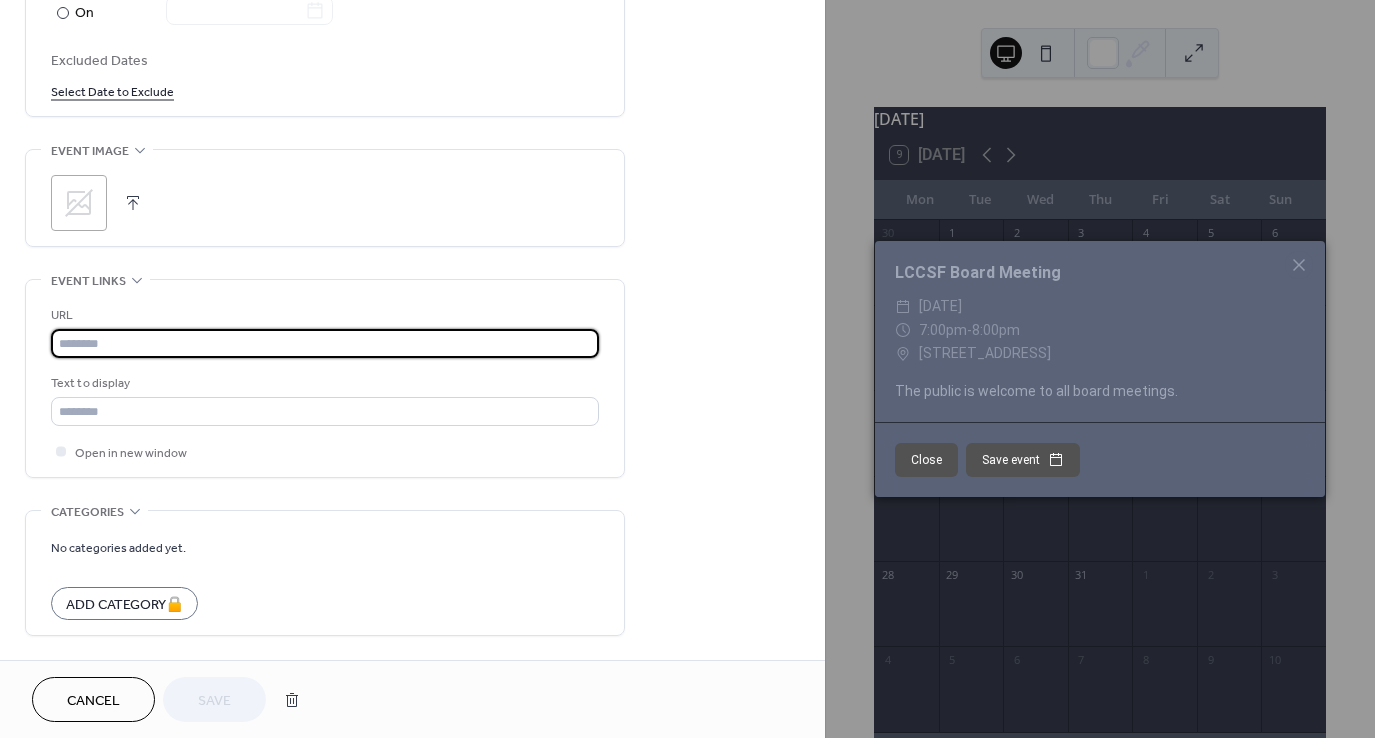 click at bounding box center (325, 343) 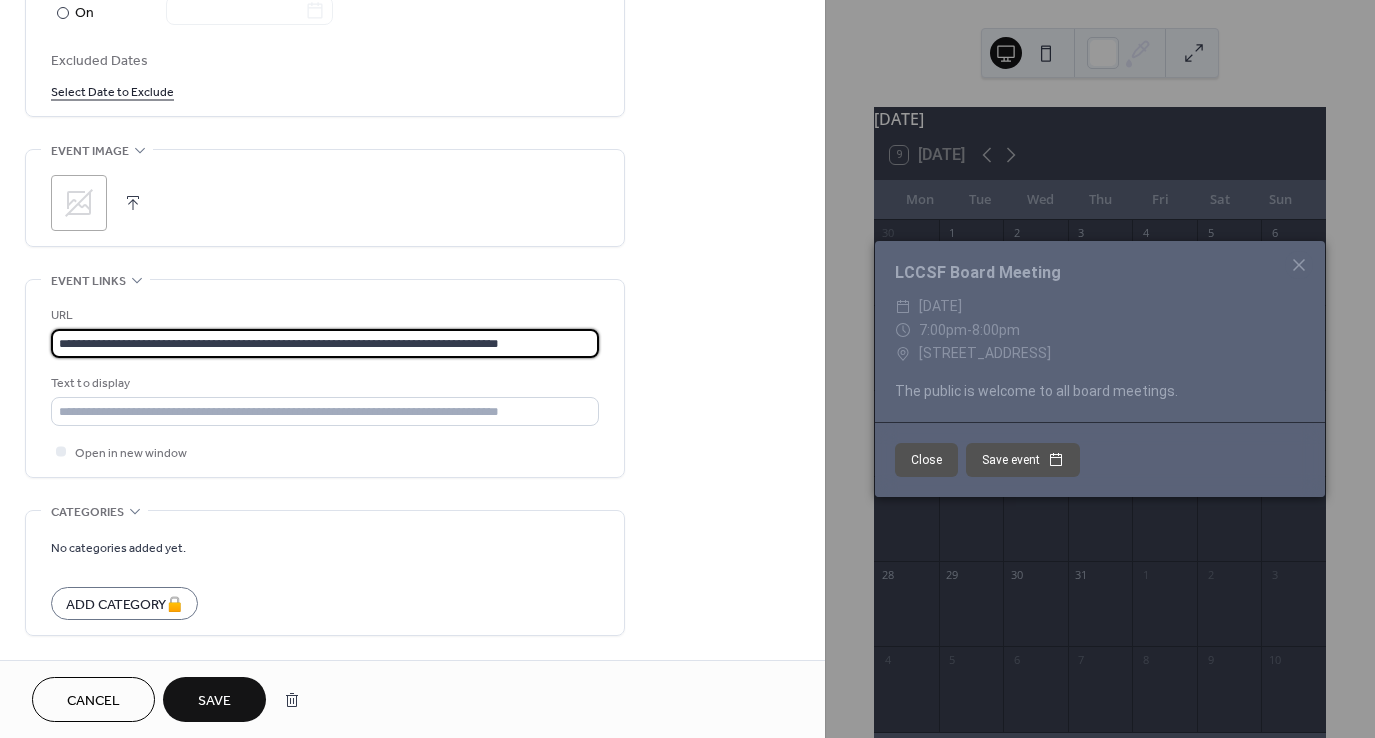 click on "Save" at bounding box center [214, 701] 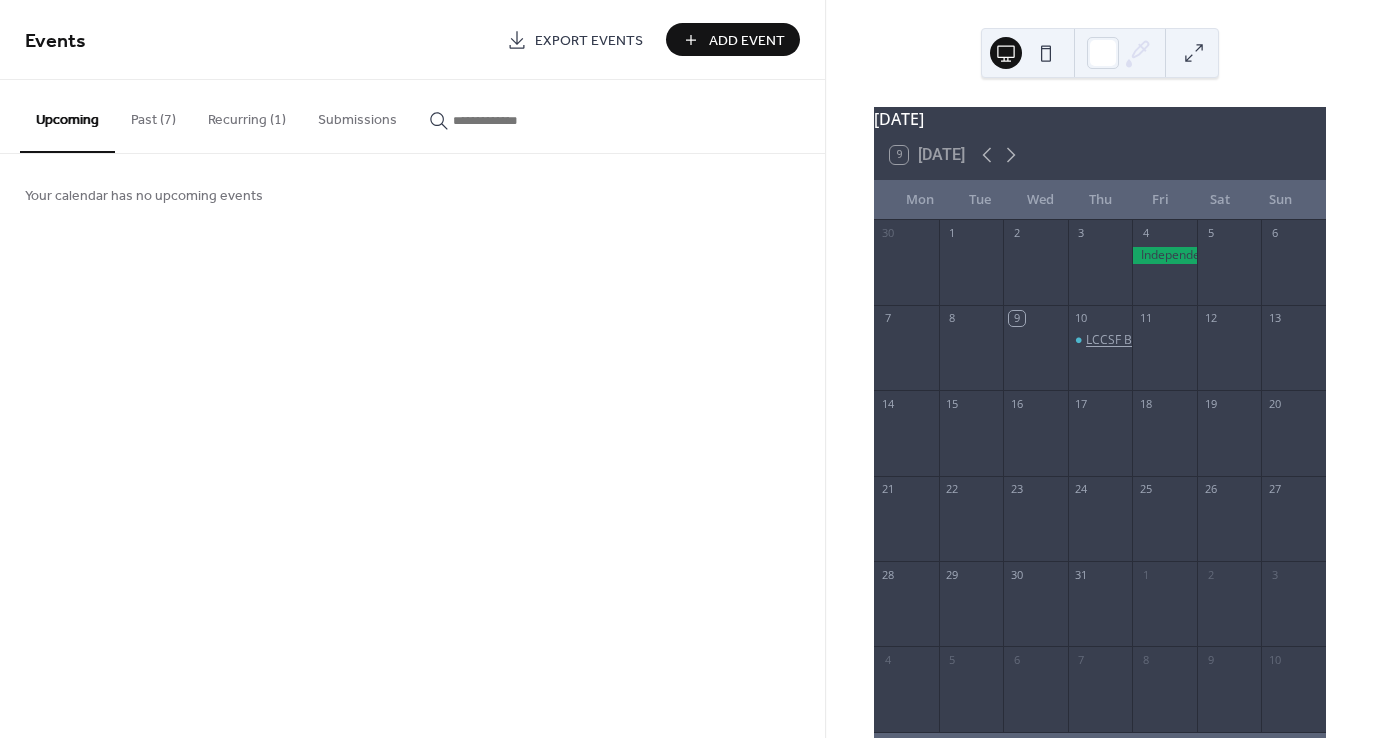 click on "LCCSF Board Meeting" at bounding box center [1146, 340] 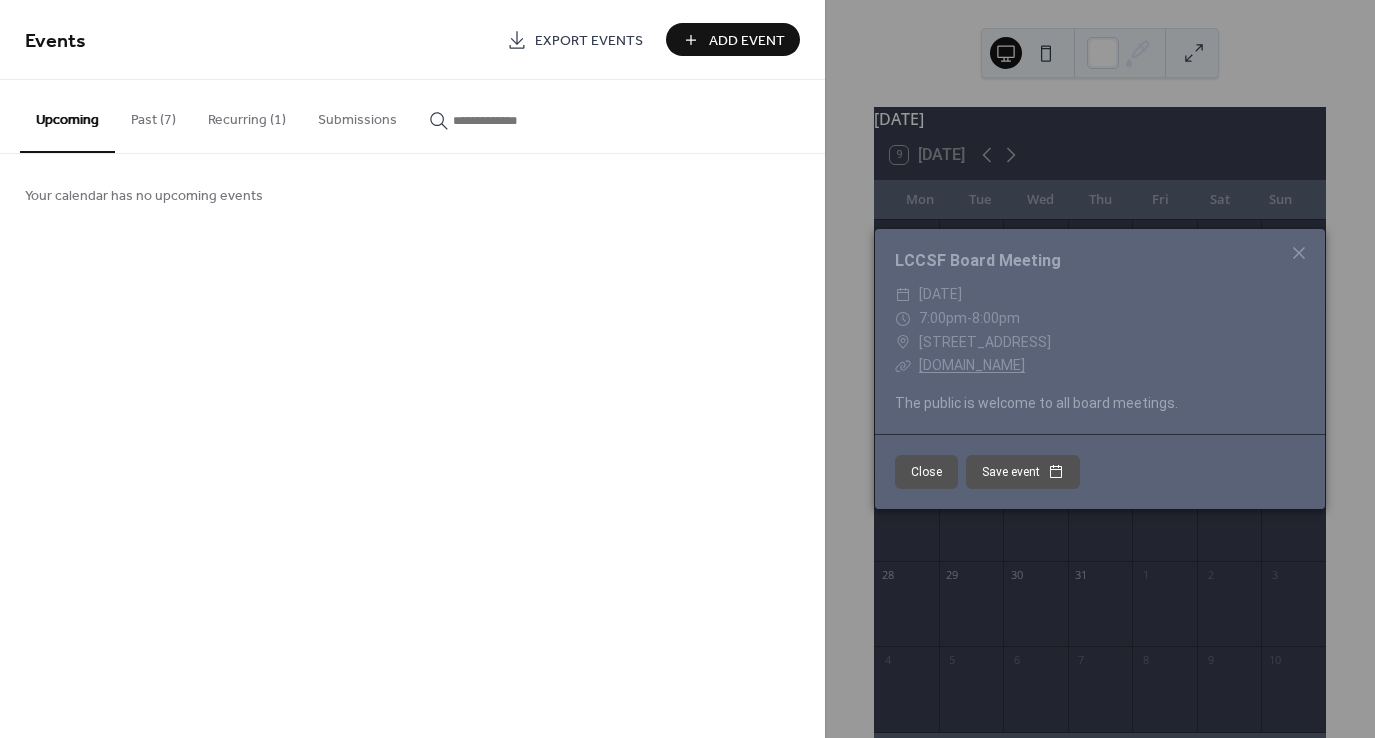 click on "docs.google.com" at bounding box center [972, 365] 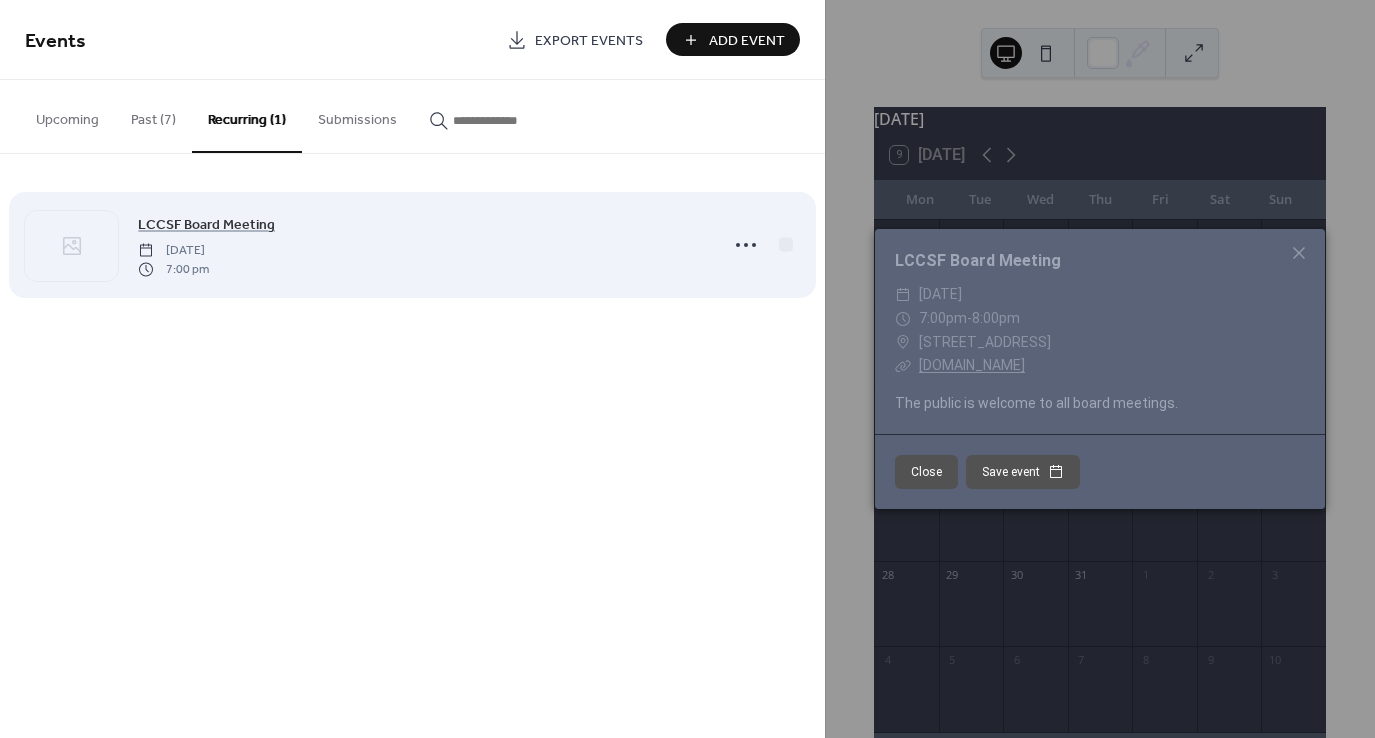 click on "7:00 pm" at bounding box center [173, 269] 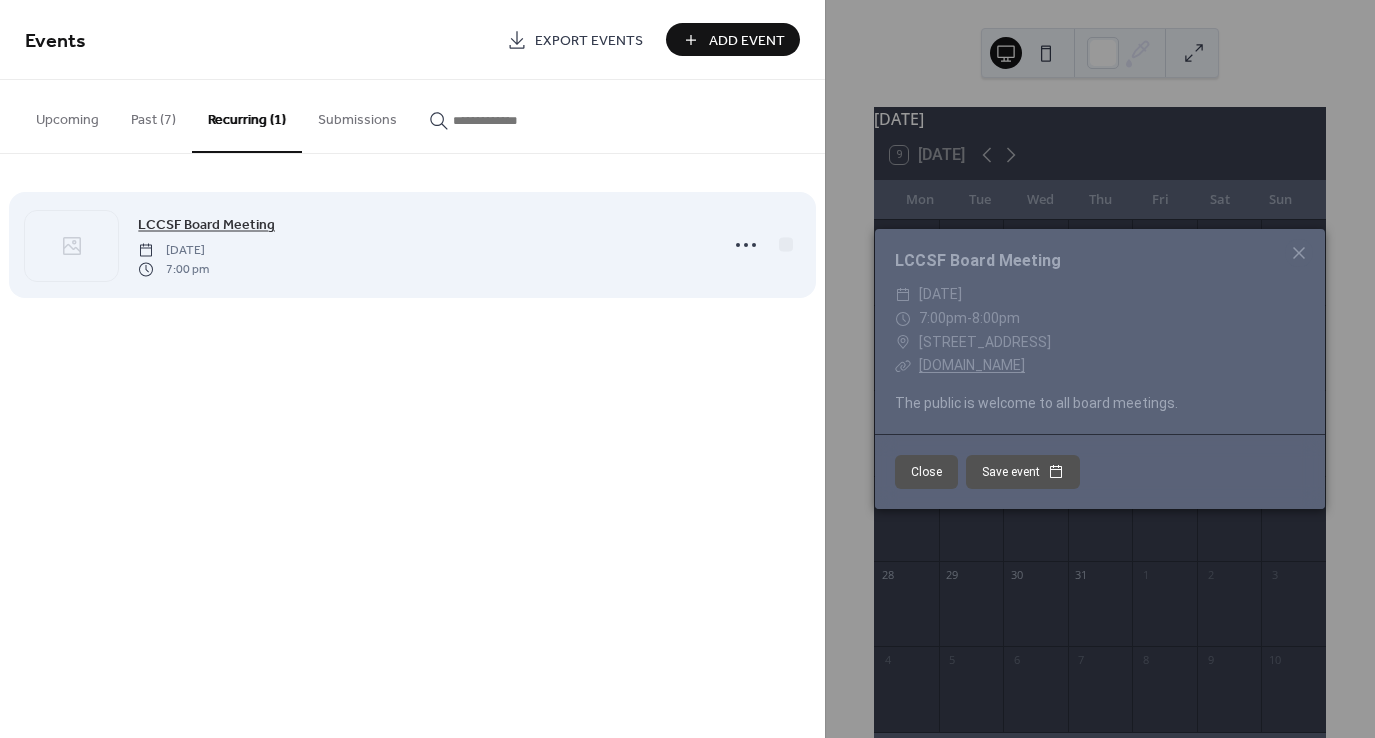 click on "LCCSF Board Meeting" at bounding box center (206, 225) 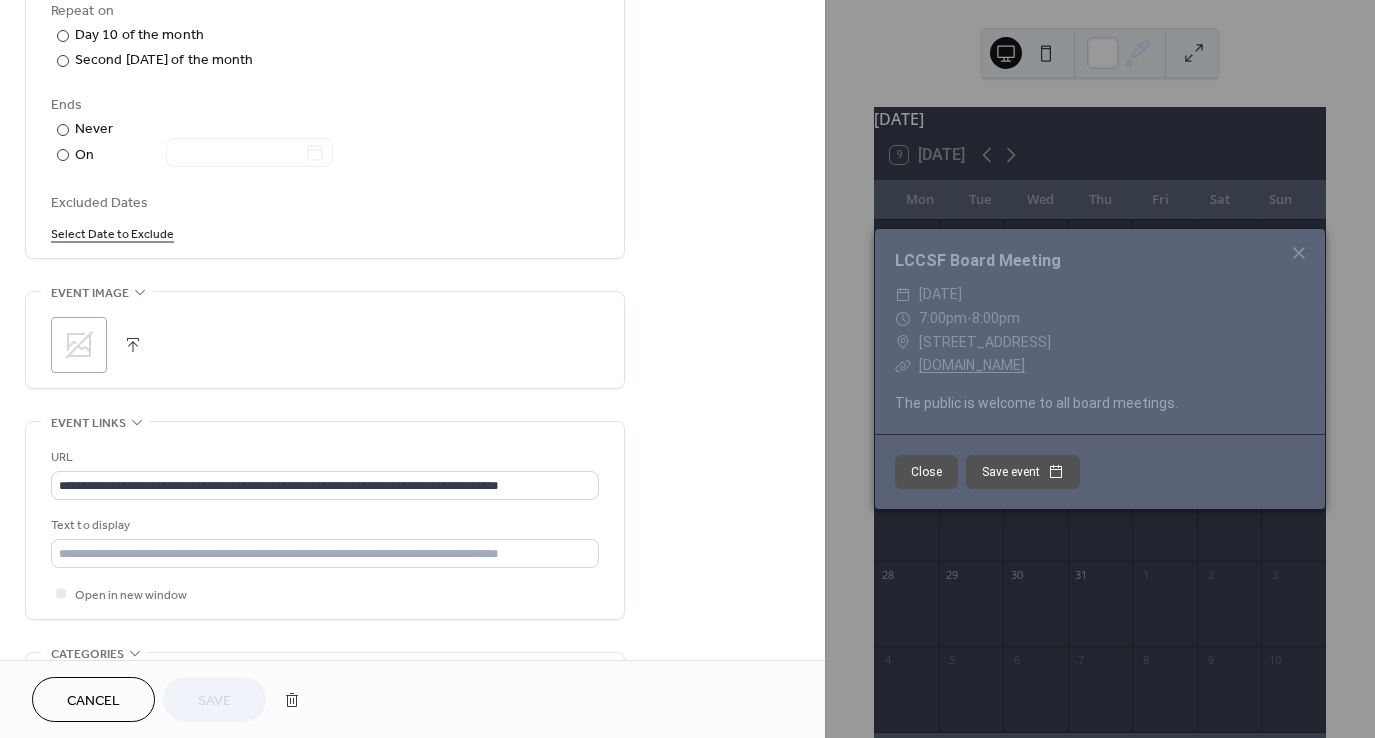 scroll, scrollTop: 1267, scrollLeft: 0, axis: vertical 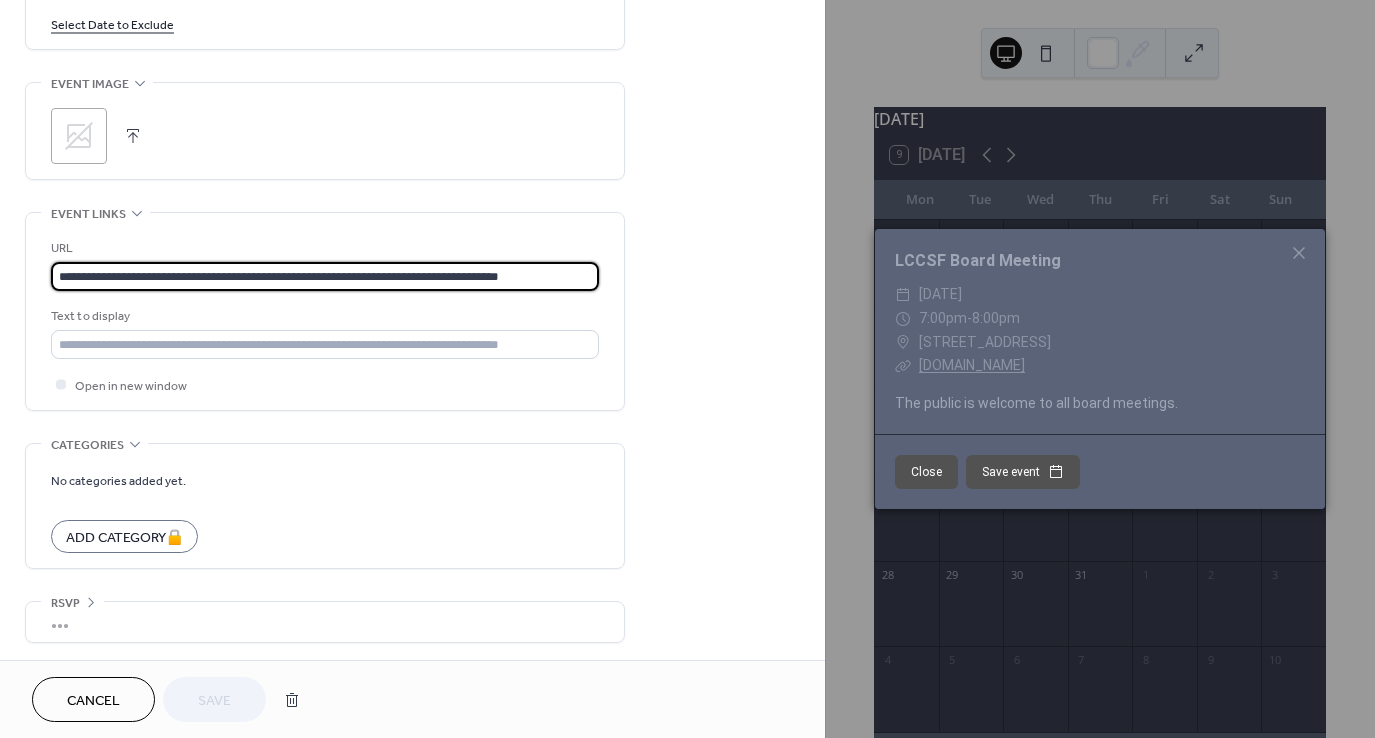 drag, startPoint x: 592, startPoint y: 269, endPoint x: 42, endPoint y: 273, distance: 550.0145 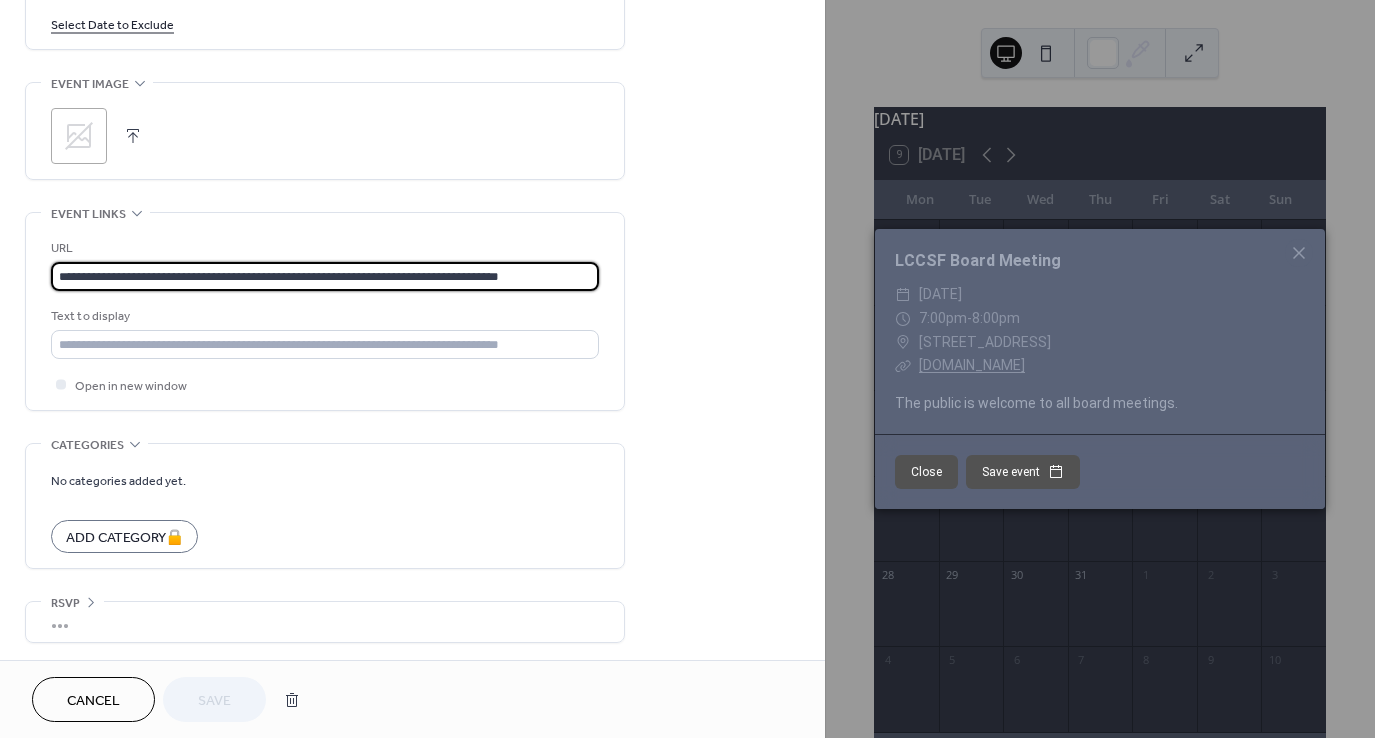 click on "**********" at bounding box center (325, 311) 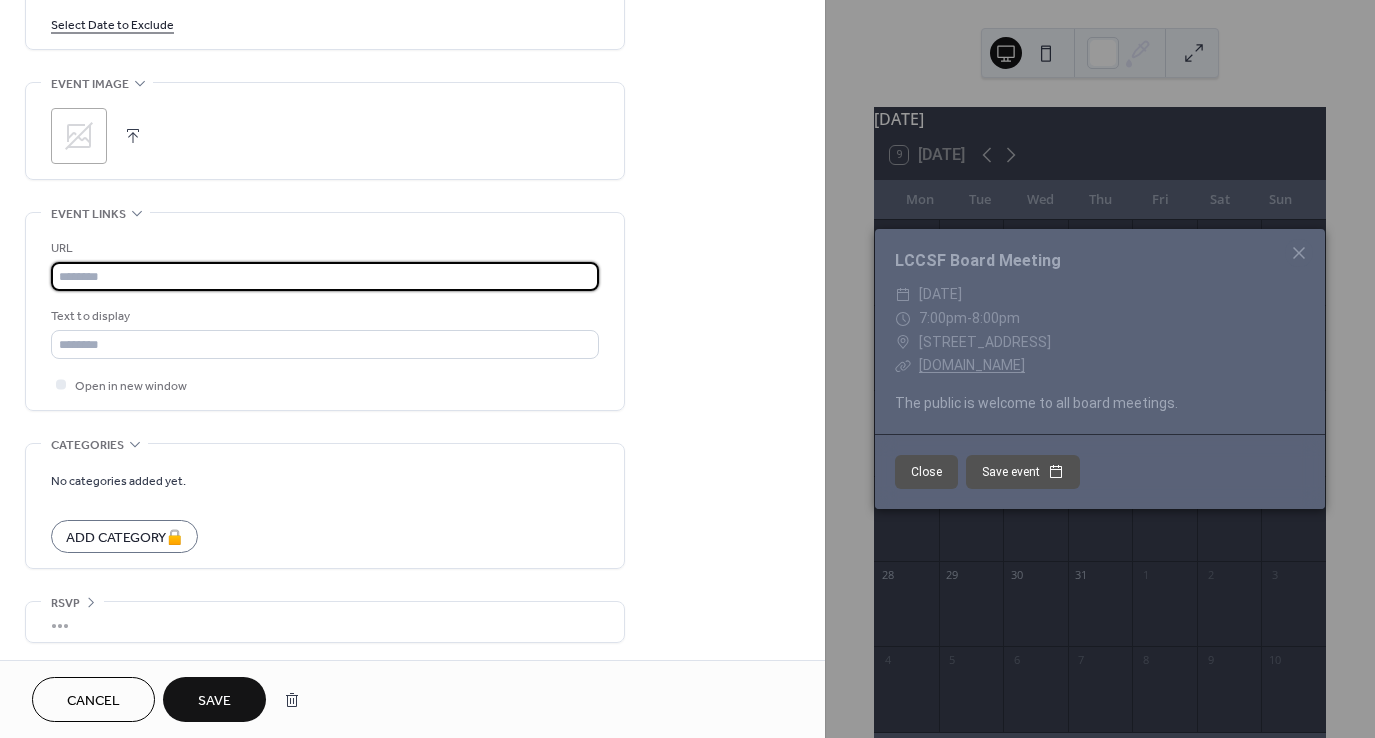 drag, startPoint x: 74, startPoint y: 342, endPoint x: 96, endPoint y: 269, distance: 76.243034 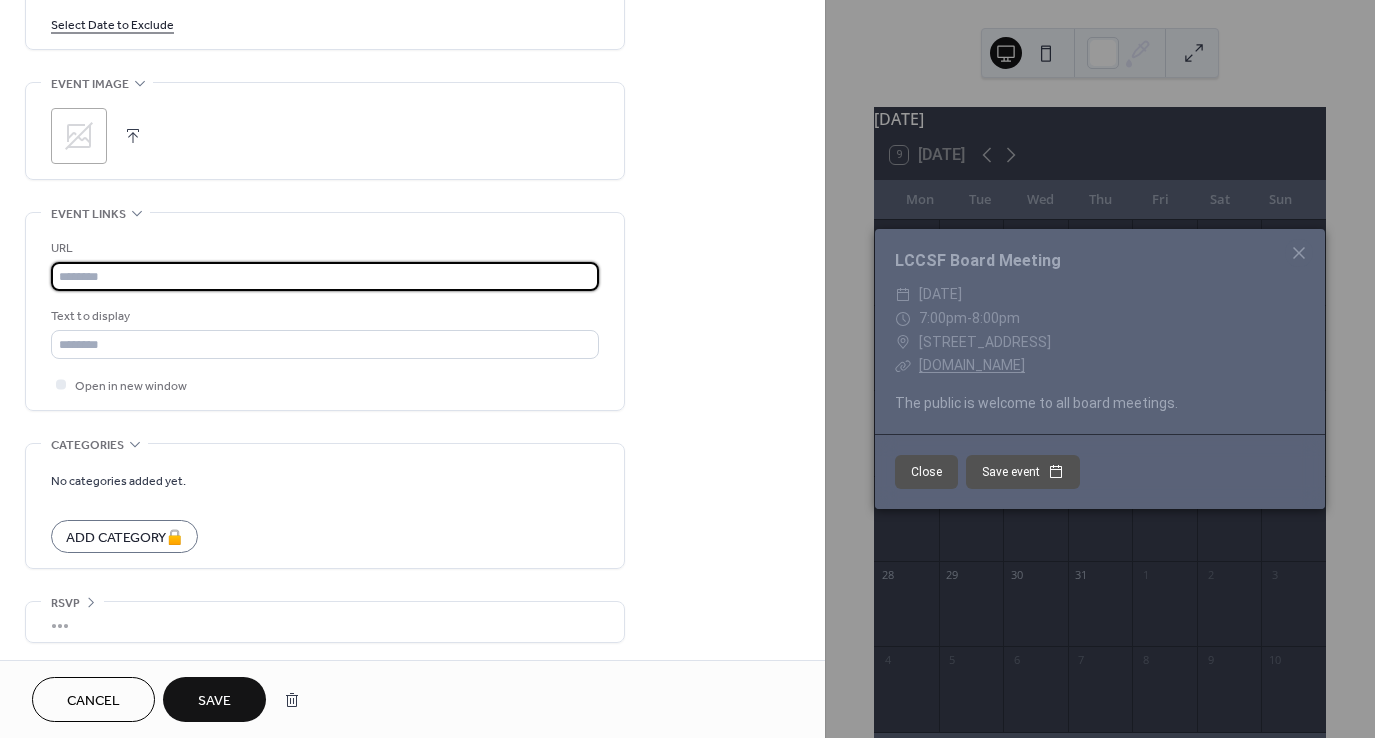 click at bounding box center [325, 276] 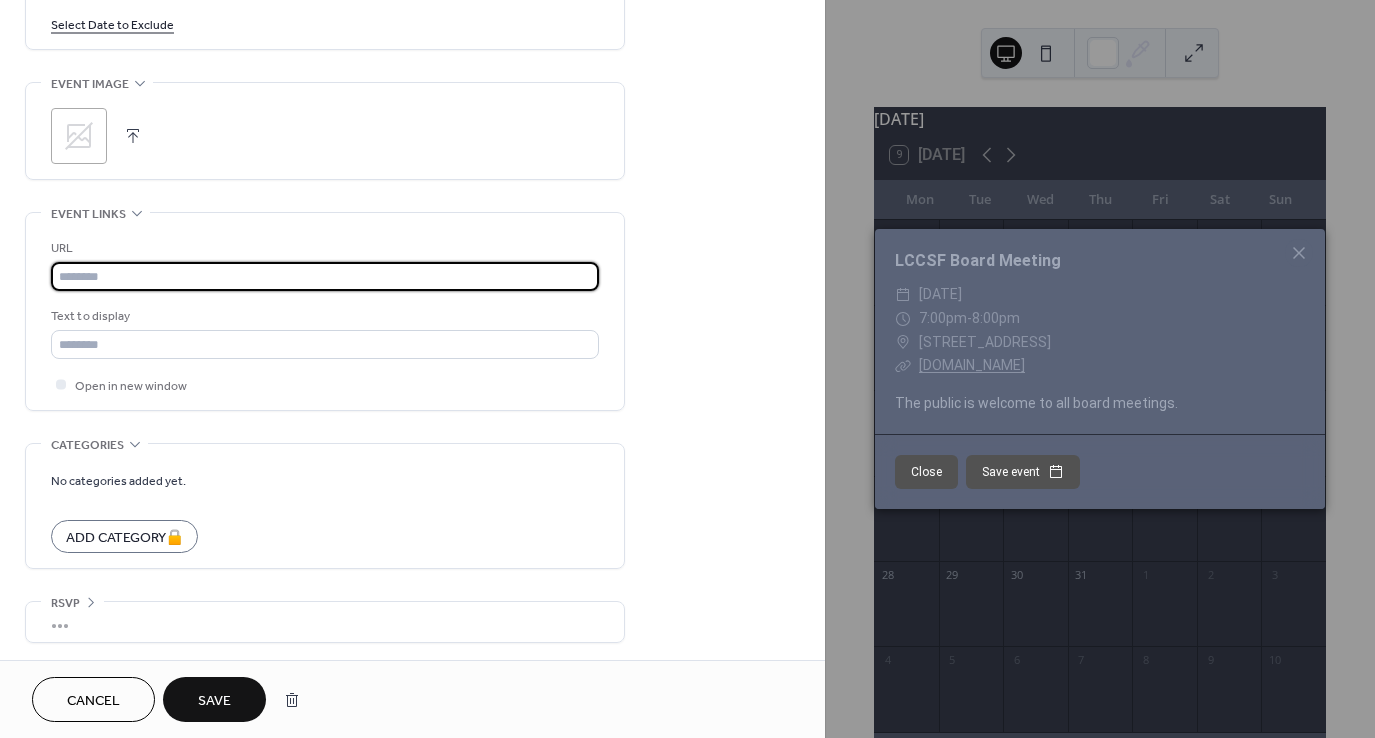 paste on "**********" 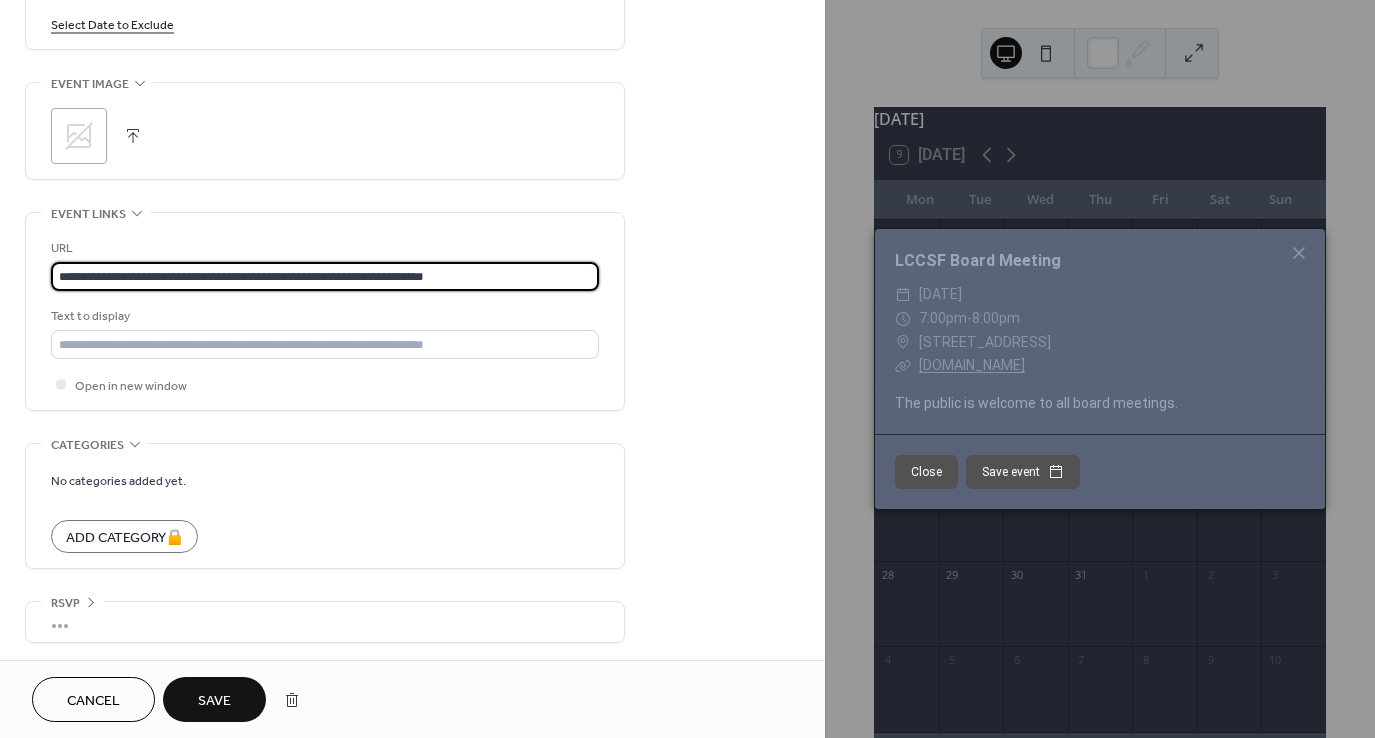type on "**********" 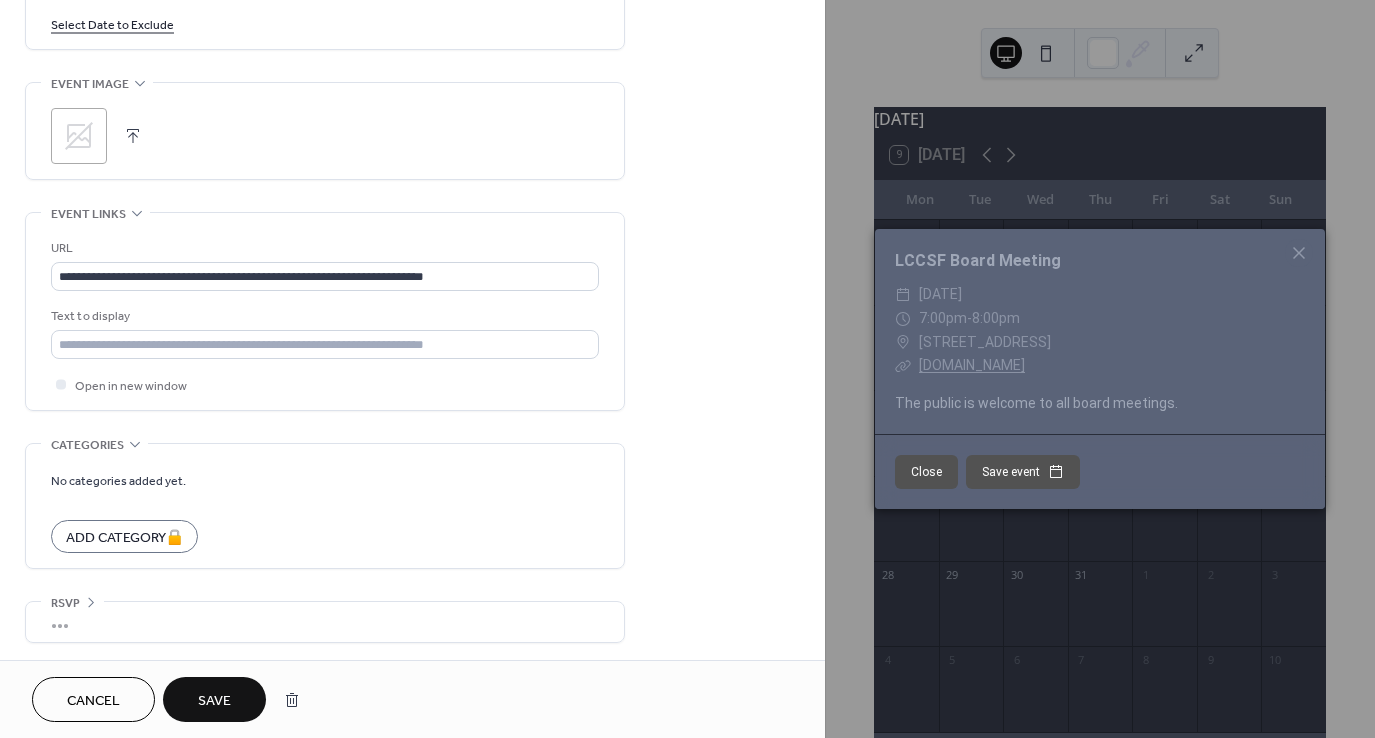 click on "**********" at bounding box center (412, -247) 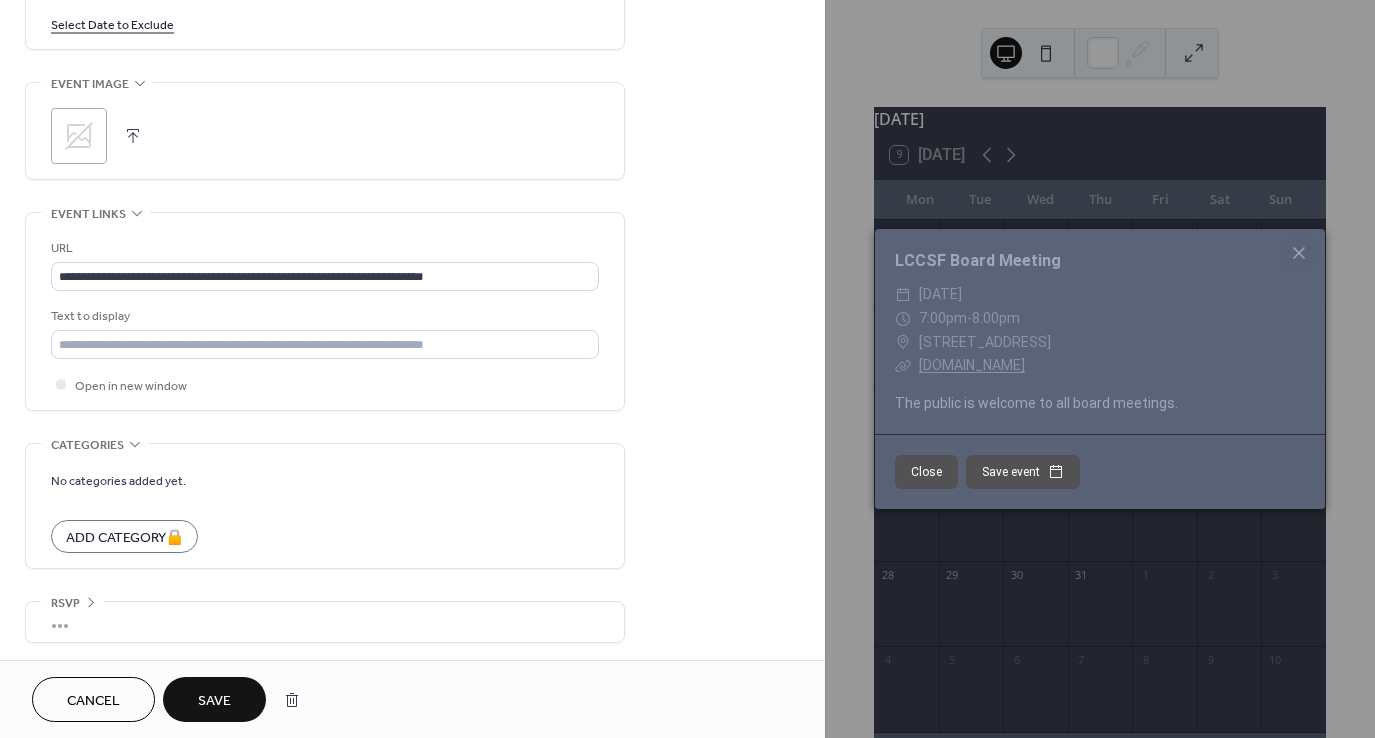 click 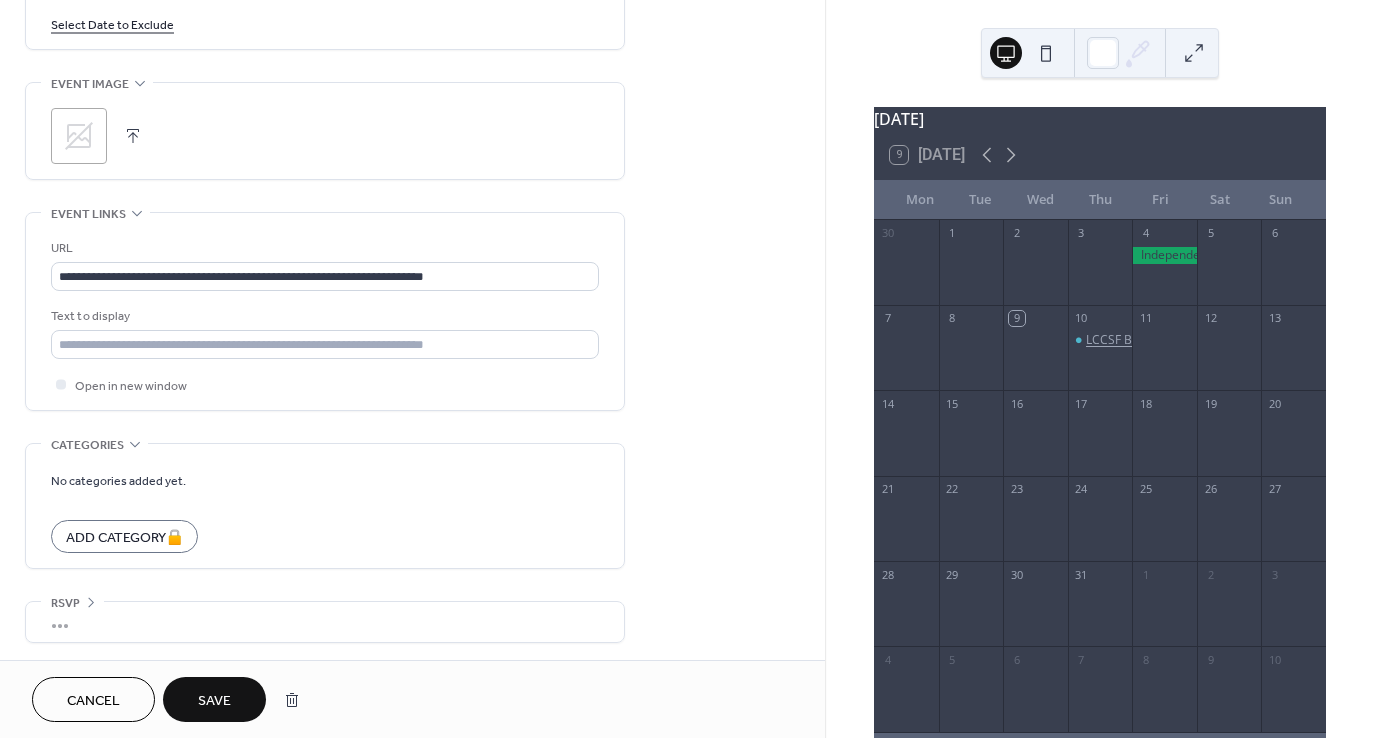 click on "LCCSF Board Meeting" at bounding box center (1146, 340) 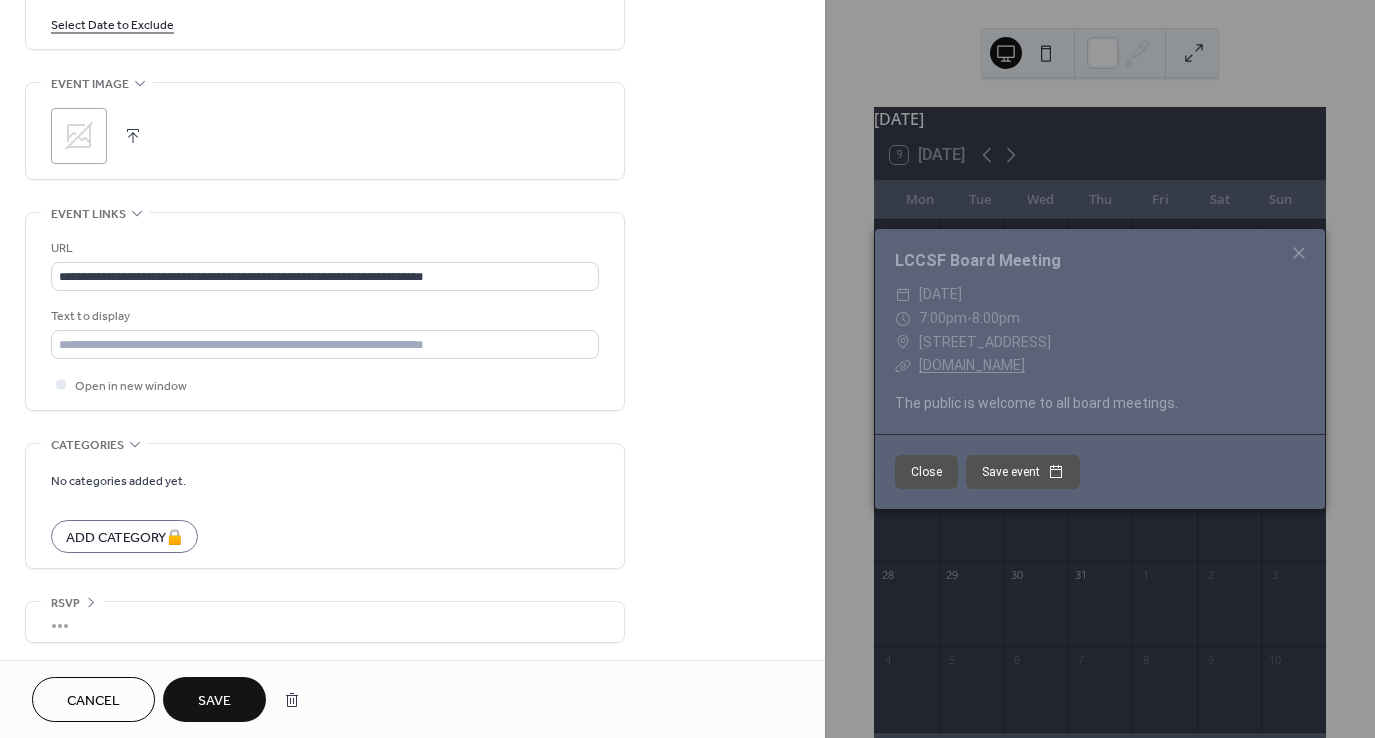 click on "docs.google.com" at bounding box center [972, 365] 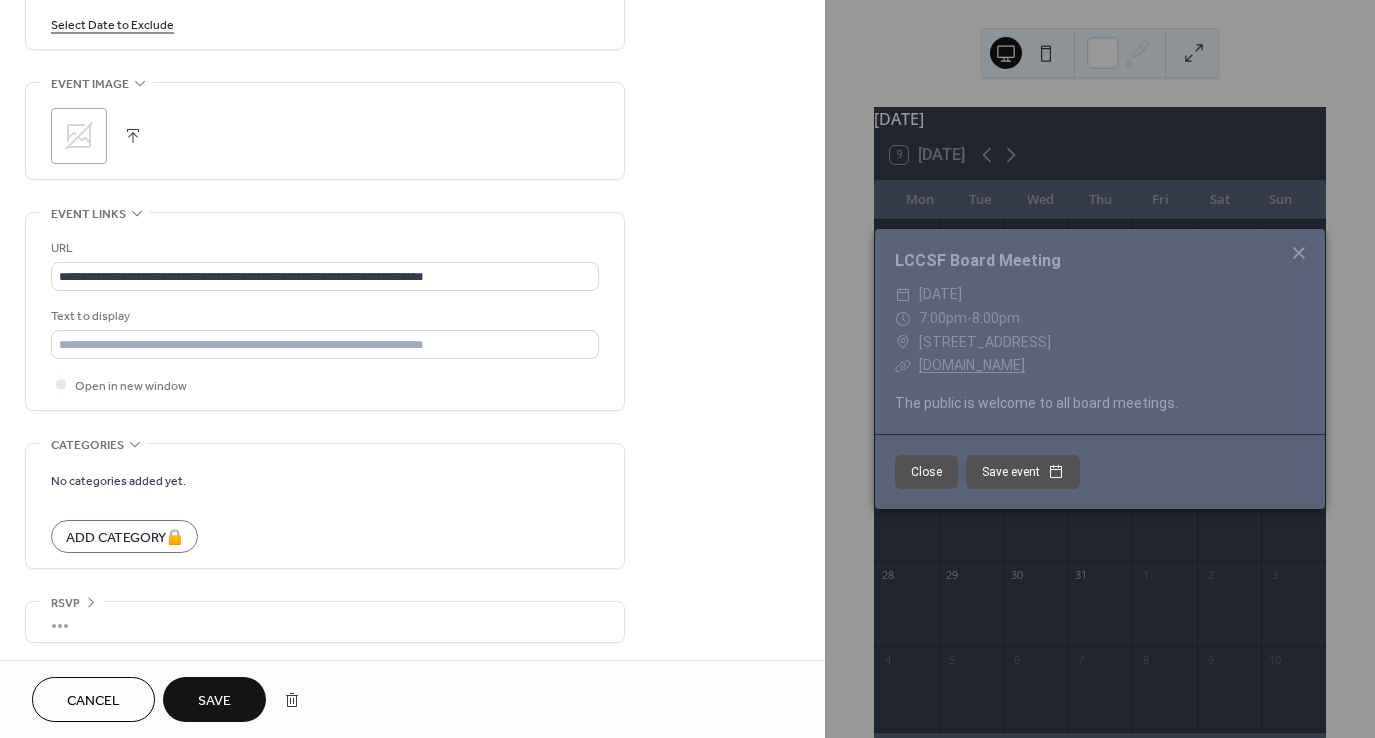 click 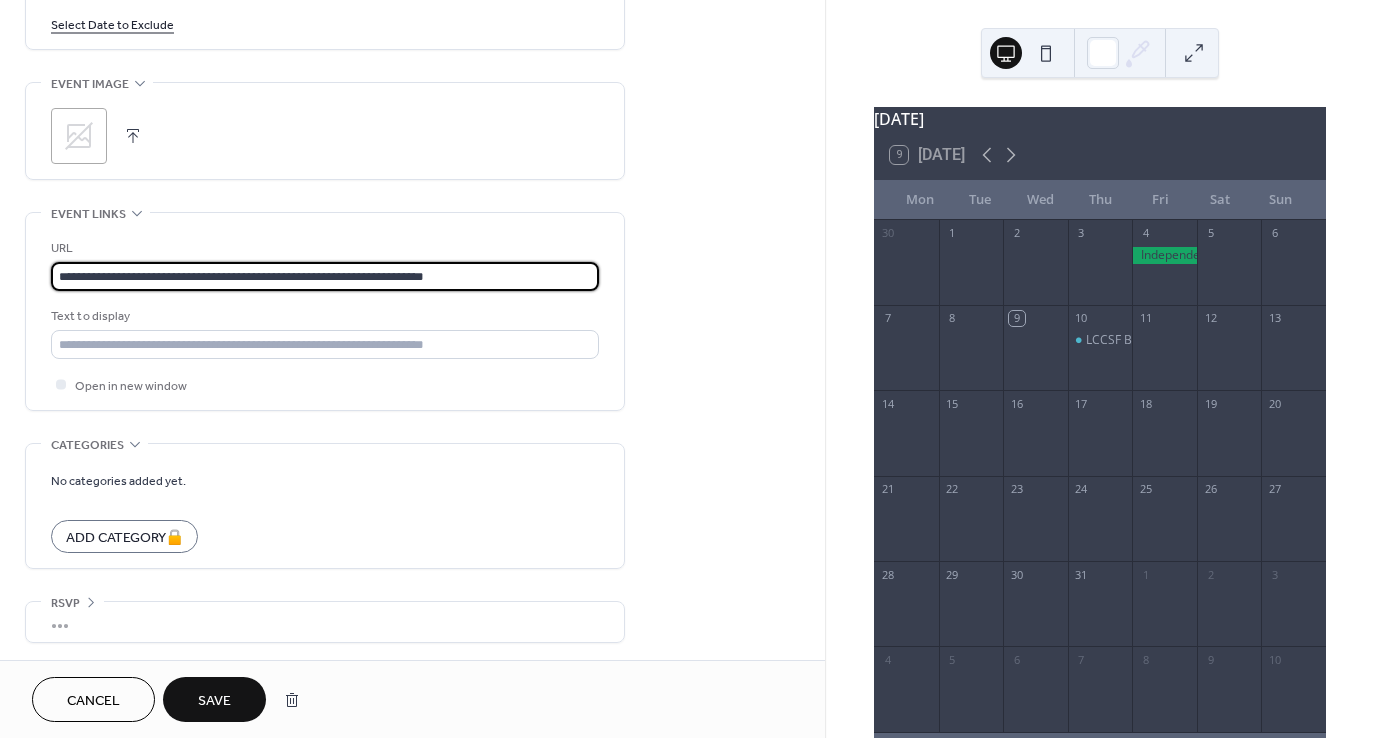 drag, startPoint x: 526, startPoint y: 269, endPoint x: 24, endPoint y: 253, distance: 502.2549 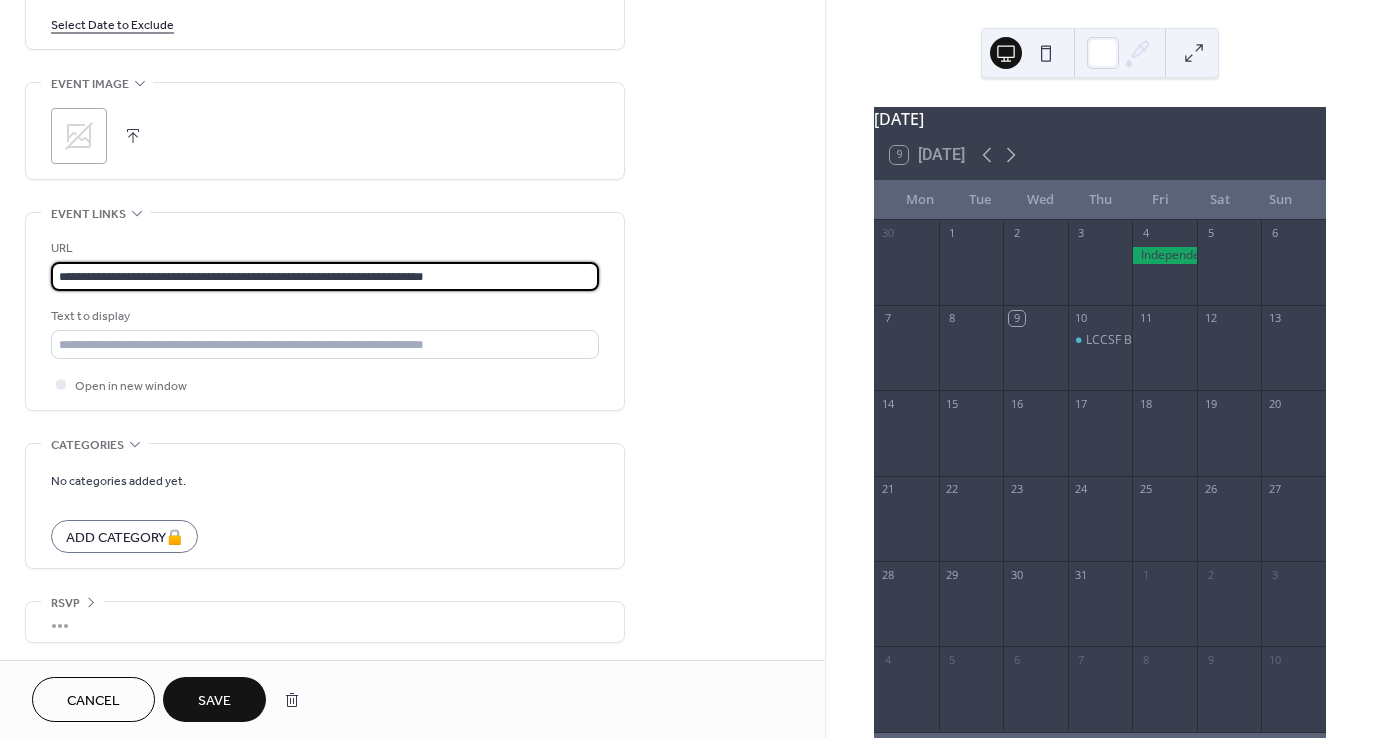 click on "**********" at bounding box center [325, 311] 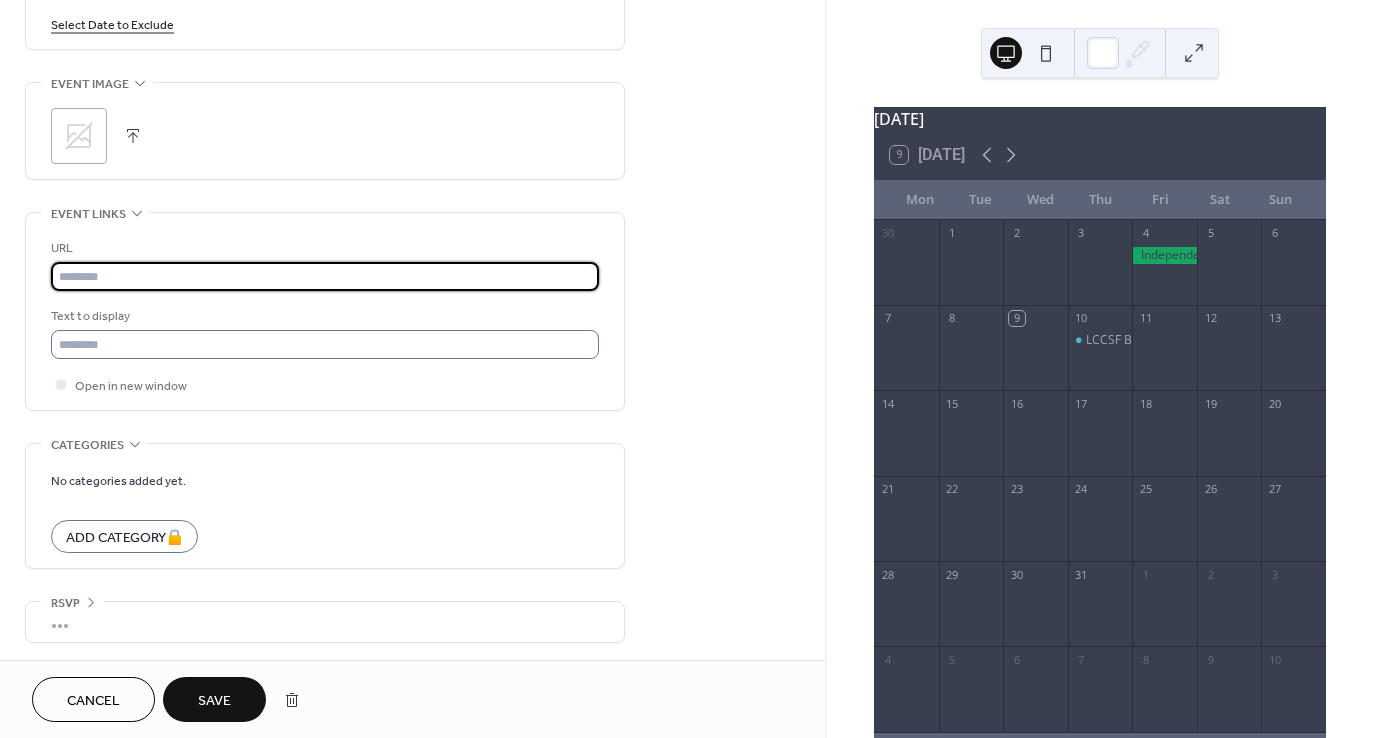 type 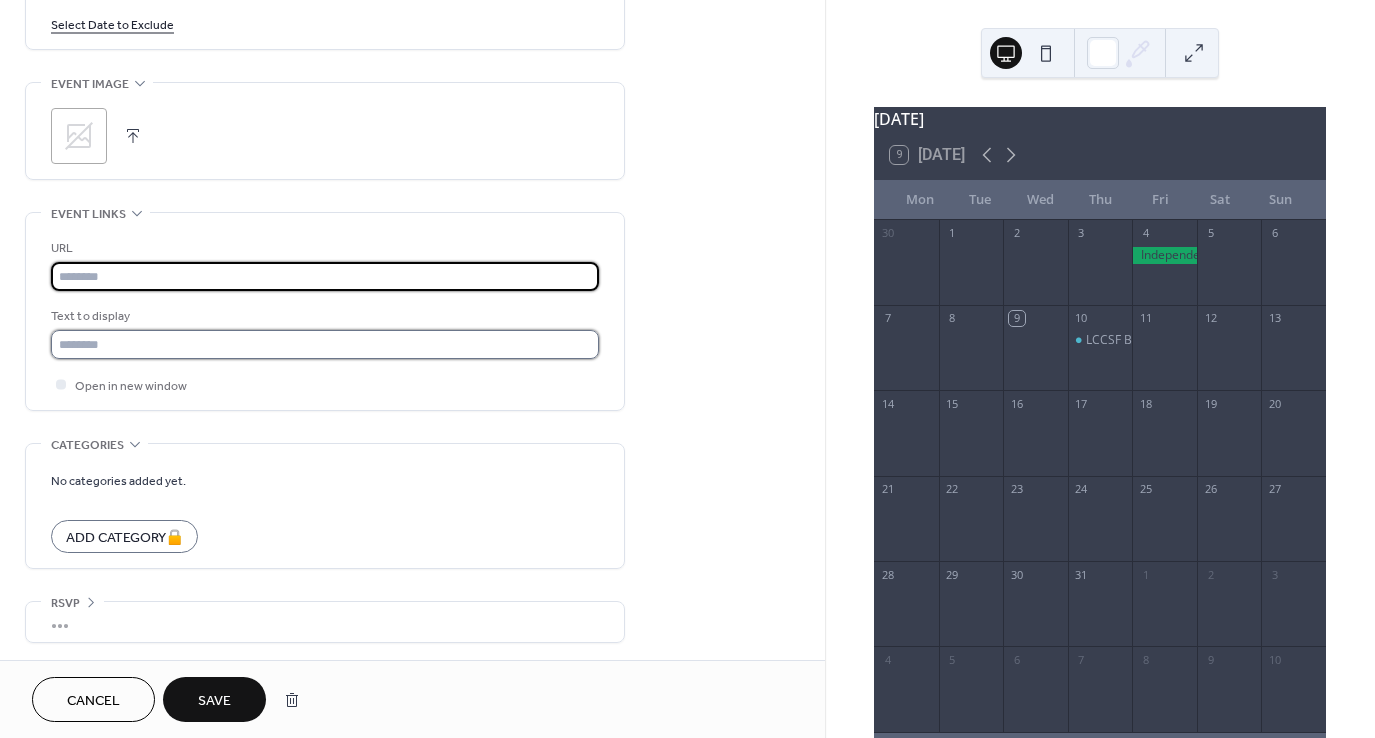 click at bounding box center (325, 344) 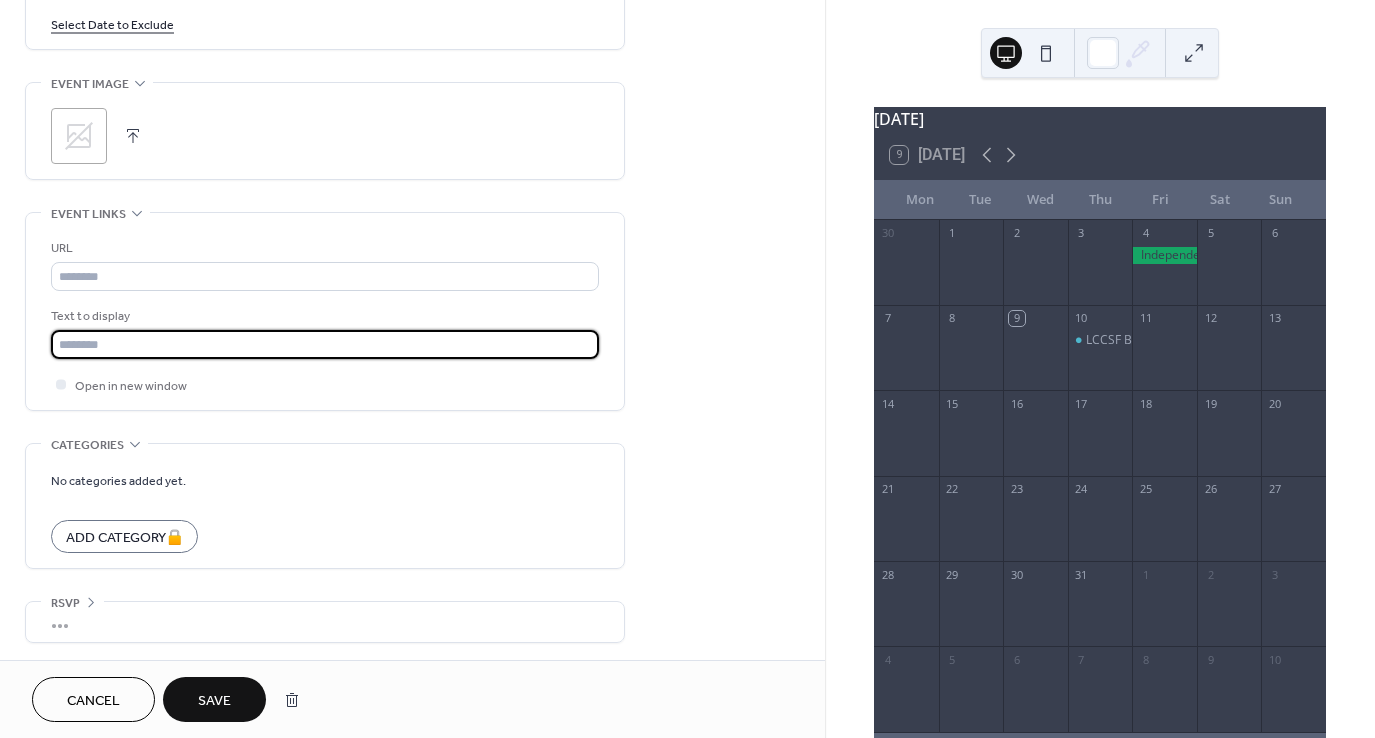 paste on "**********" 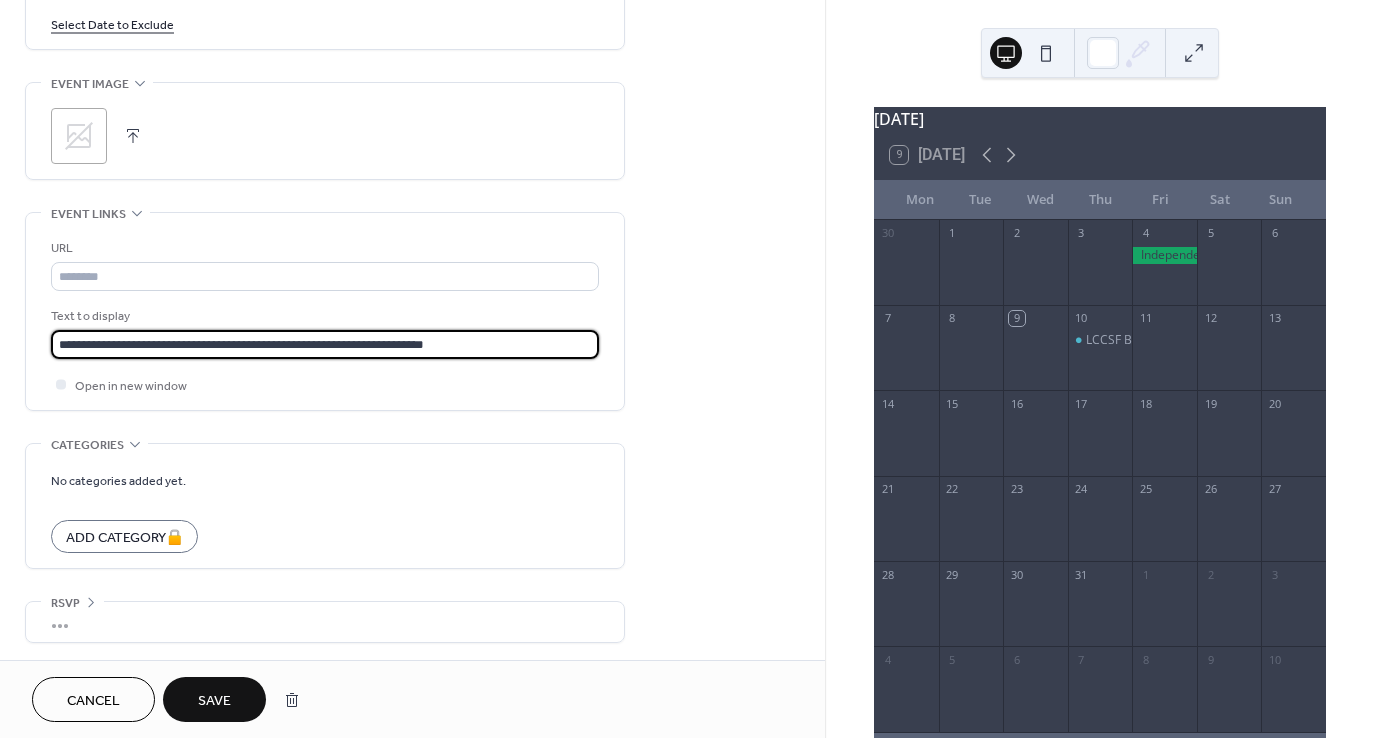 type on "**********" 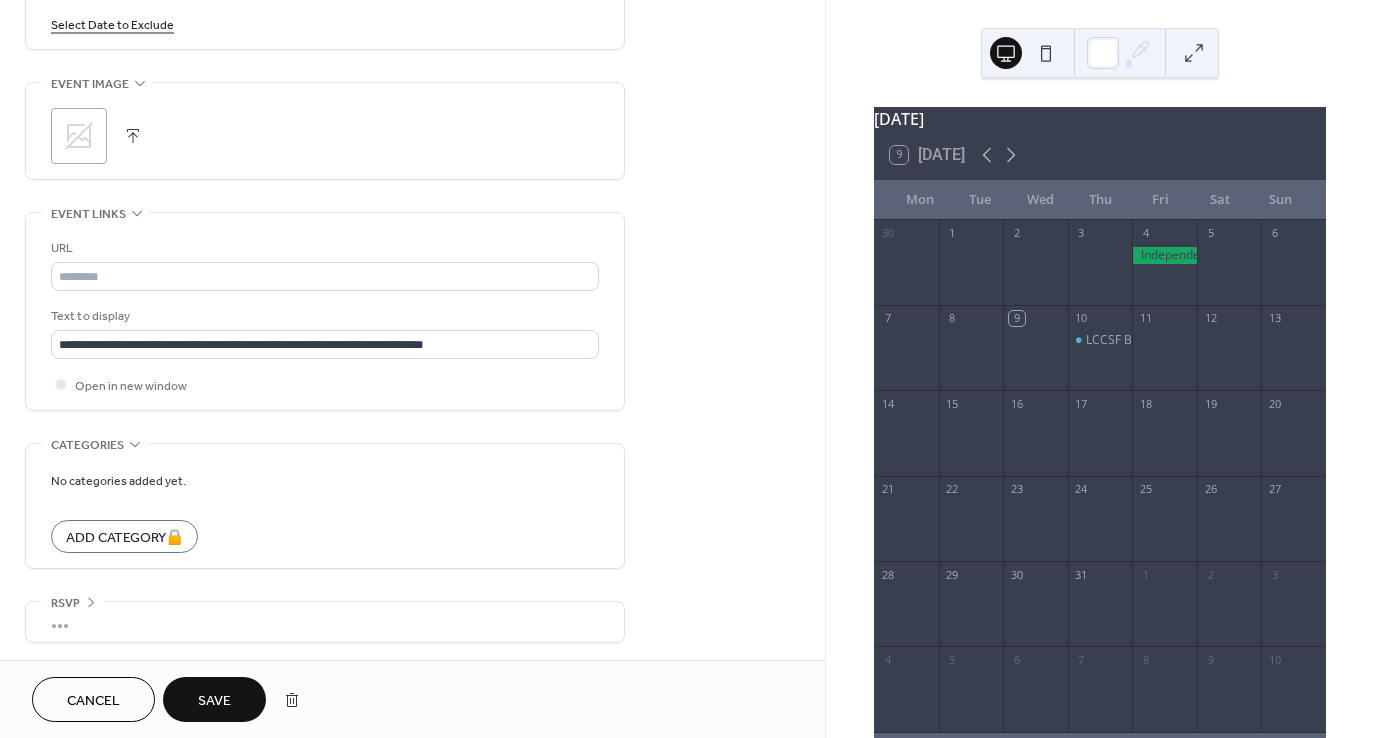 click on "Save" at bounding box center (214, 701) 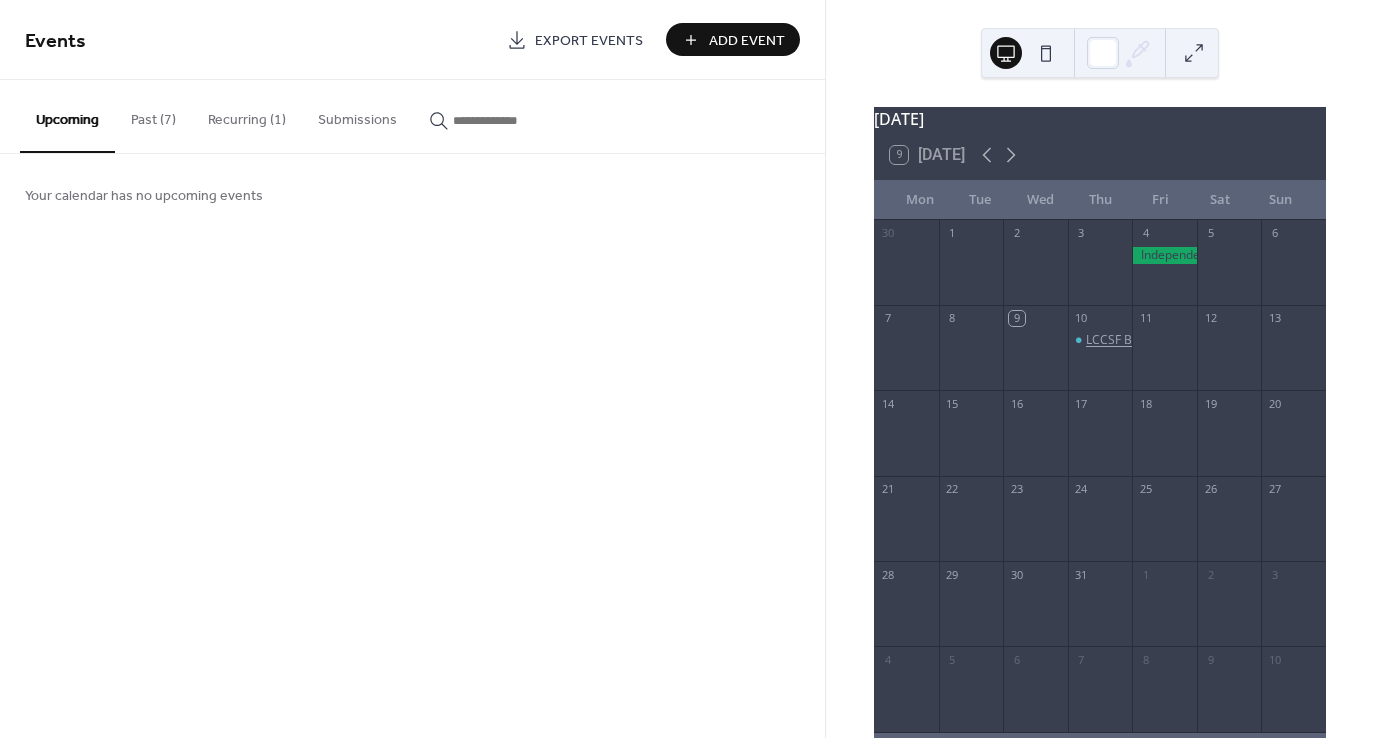 click on "LCCSF Board Meeting" at bounding box center (1146, 340) 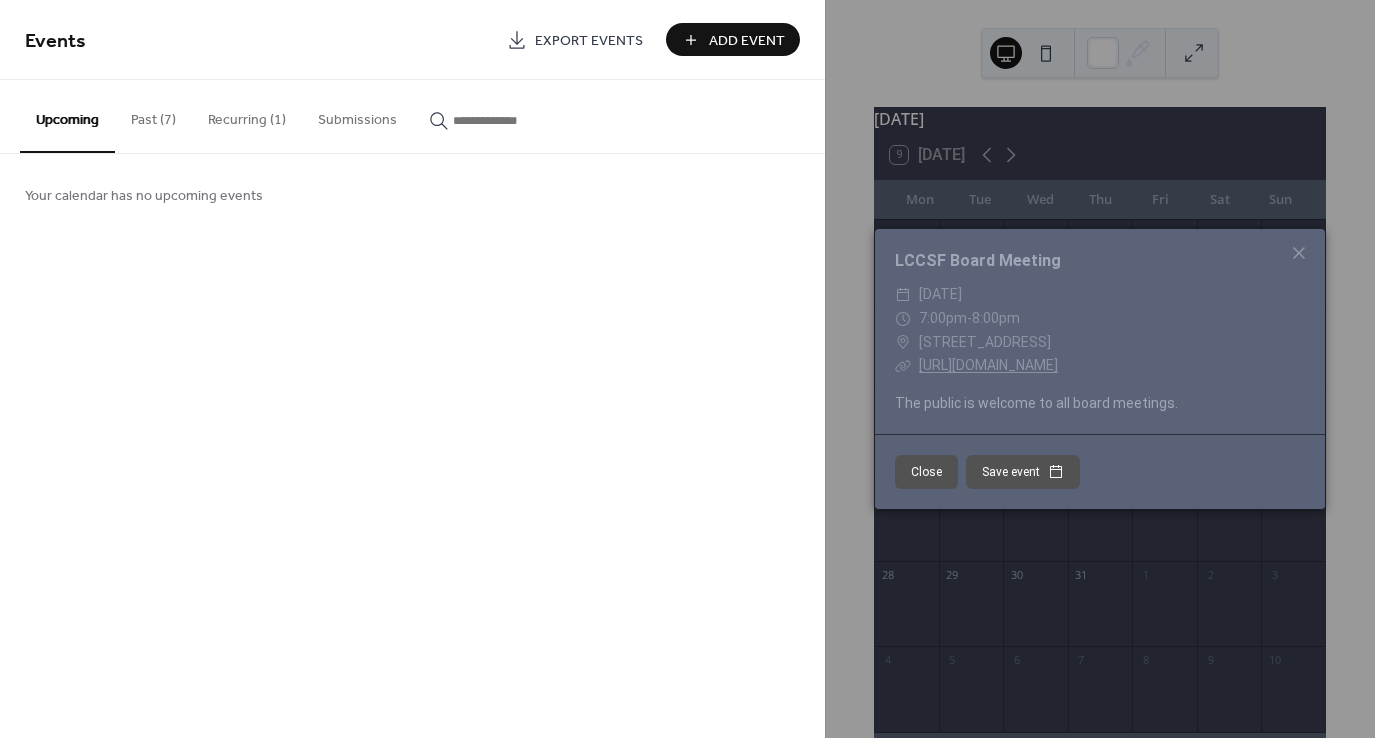 click on "[URL][DOMAIN_NAME]" at bounding box center [988, 365] 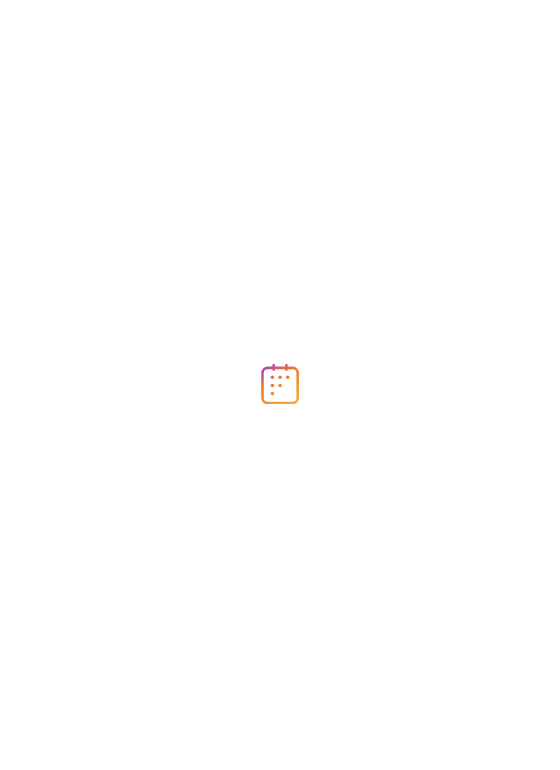 scroll, scrollTop: 0, scrollLeft: 0, axis: both 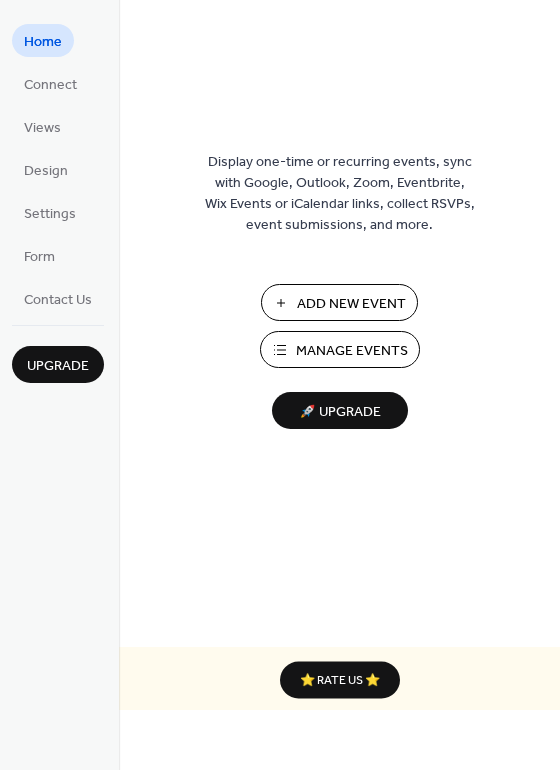 click on "Manage Events" at bounding box center [352, 351] 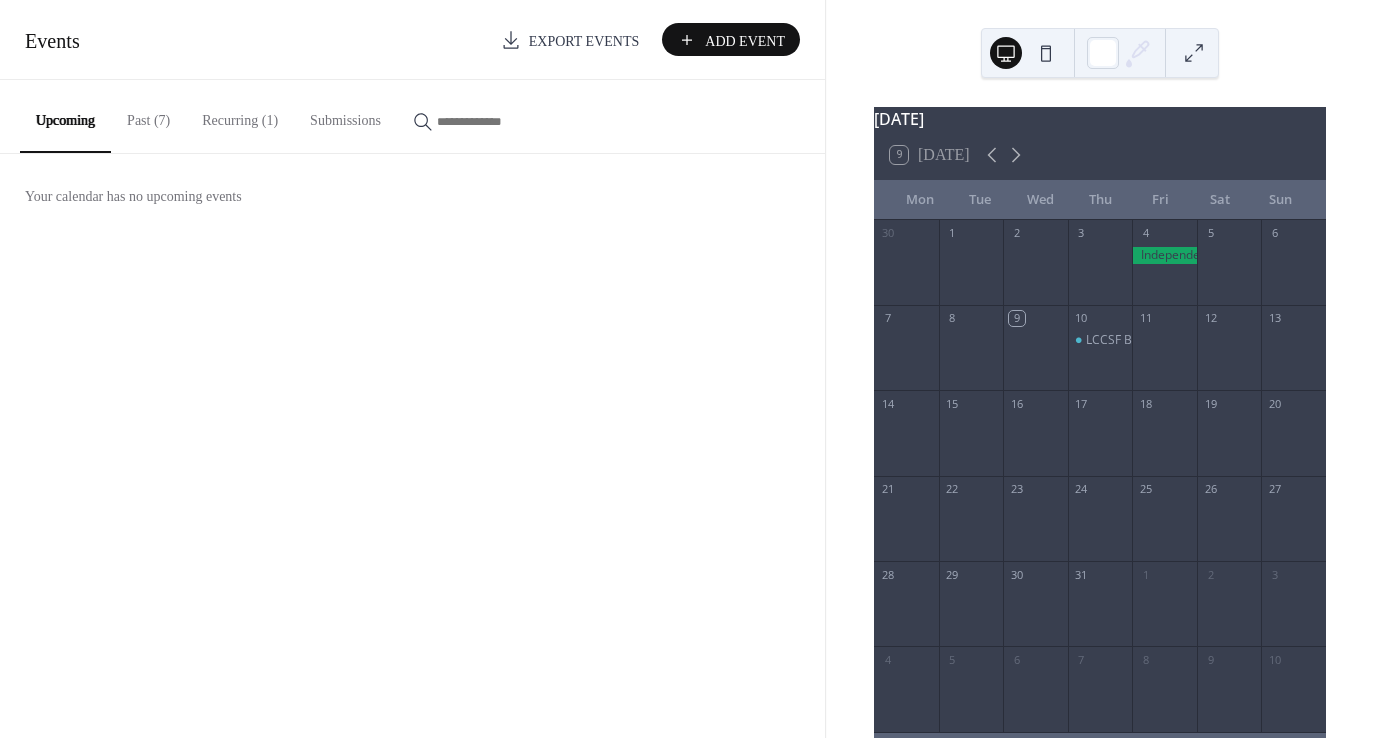 scroll, scrollTop: 0, scrollLeft: 0, axis: both 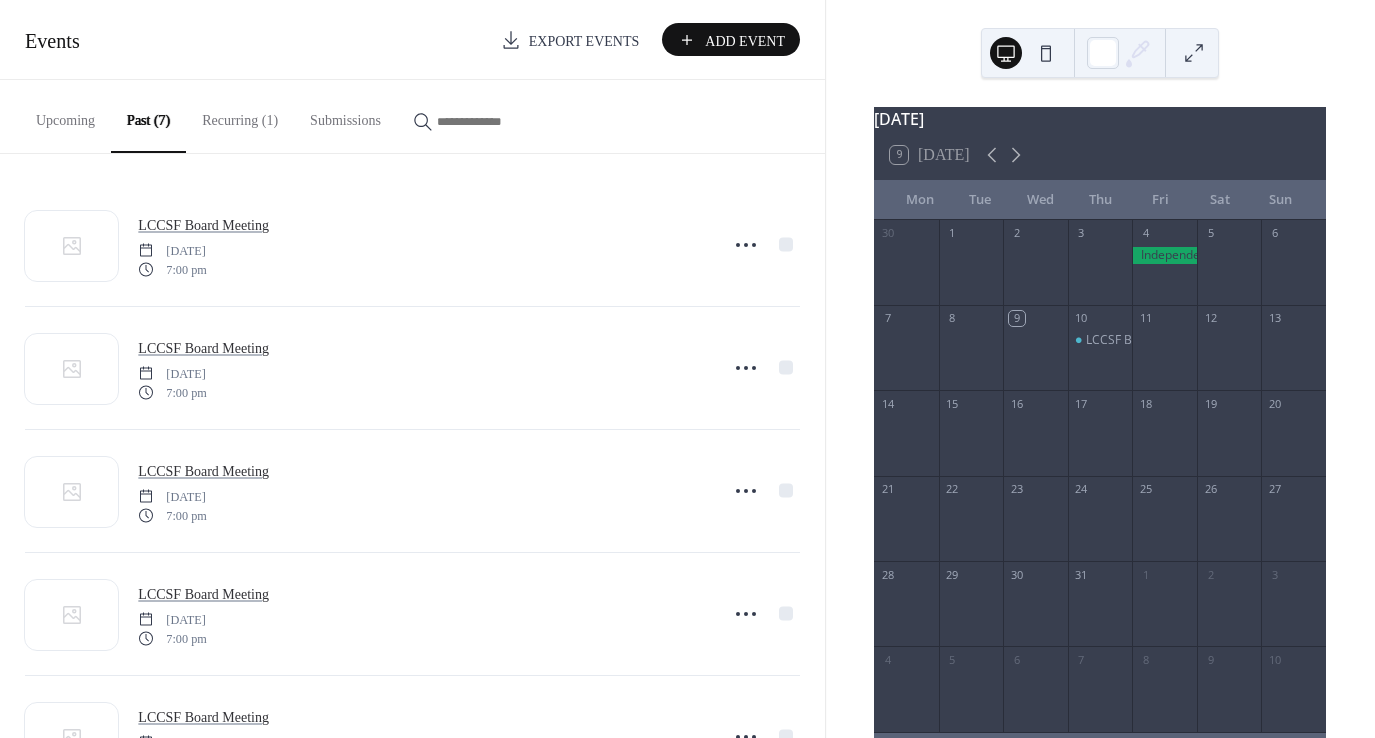 click on "Upcoming" at bounding box center (65, 115) 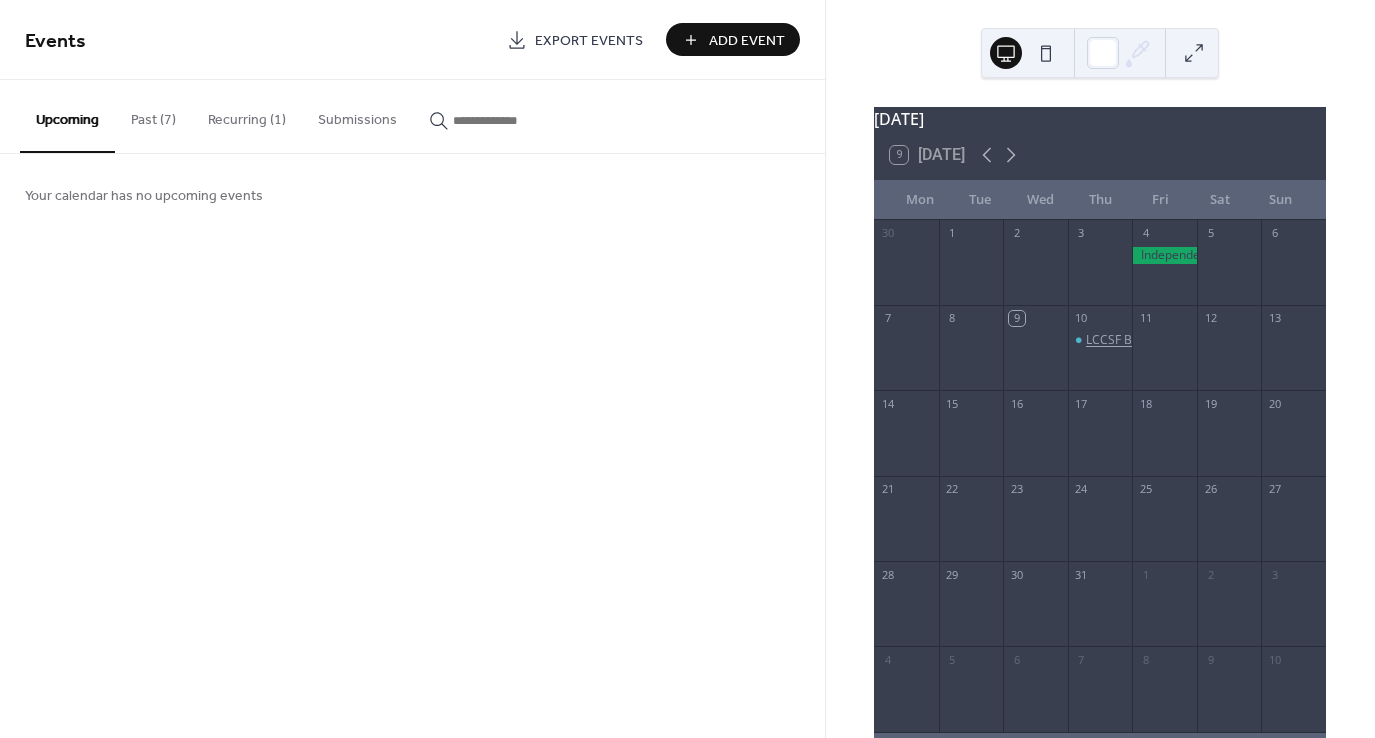 click on "LCCSF Board Meeting" at bounding box center [1146, 340] 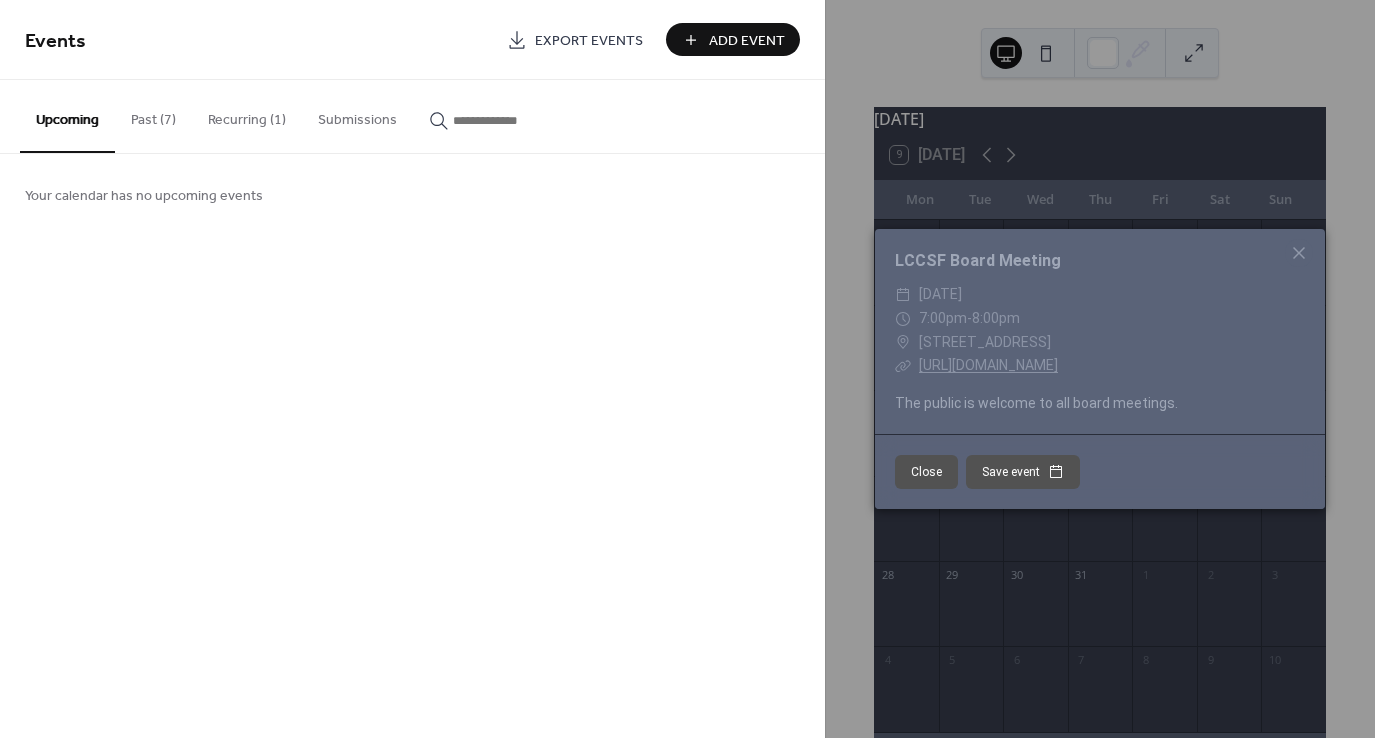 click on "Recurring  (1)" at bounding box center (247, 115) 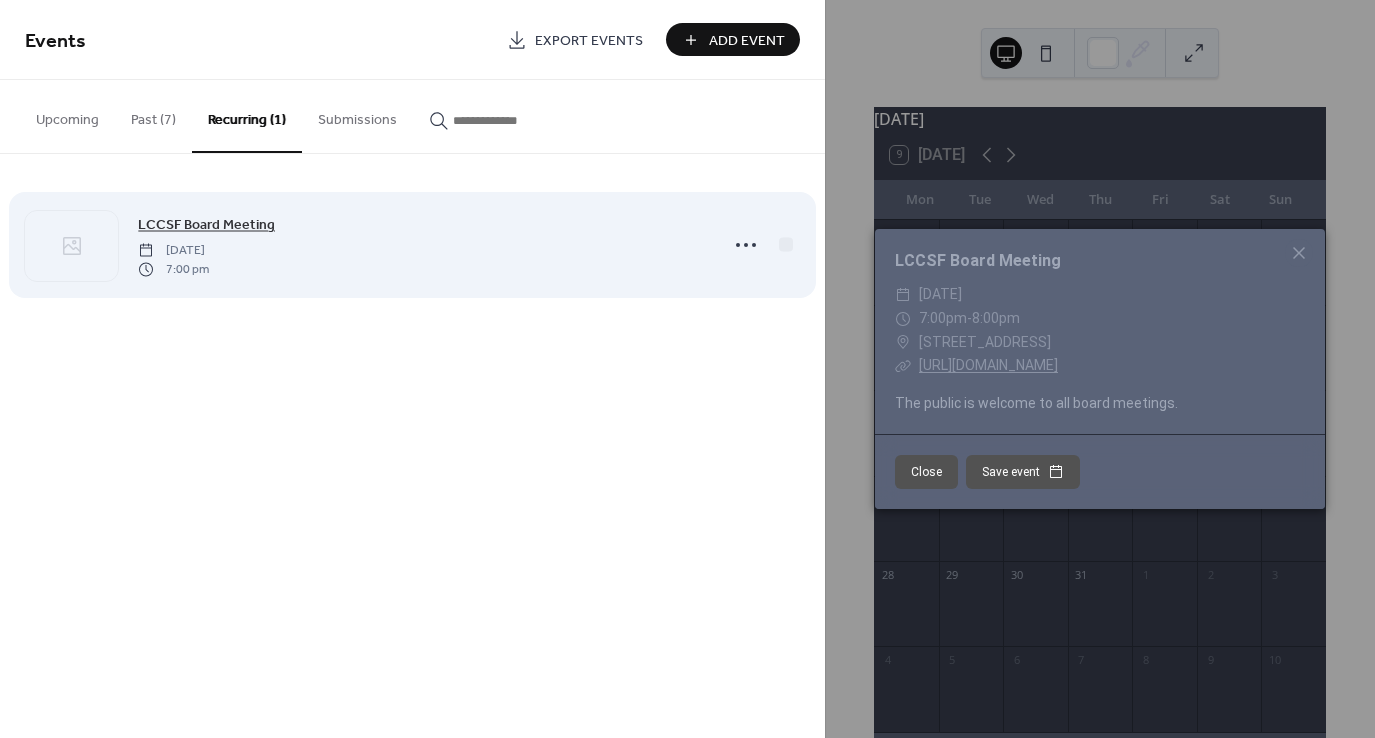 click on "LCCSF Board Meeting" at bounding box center [206, 225] 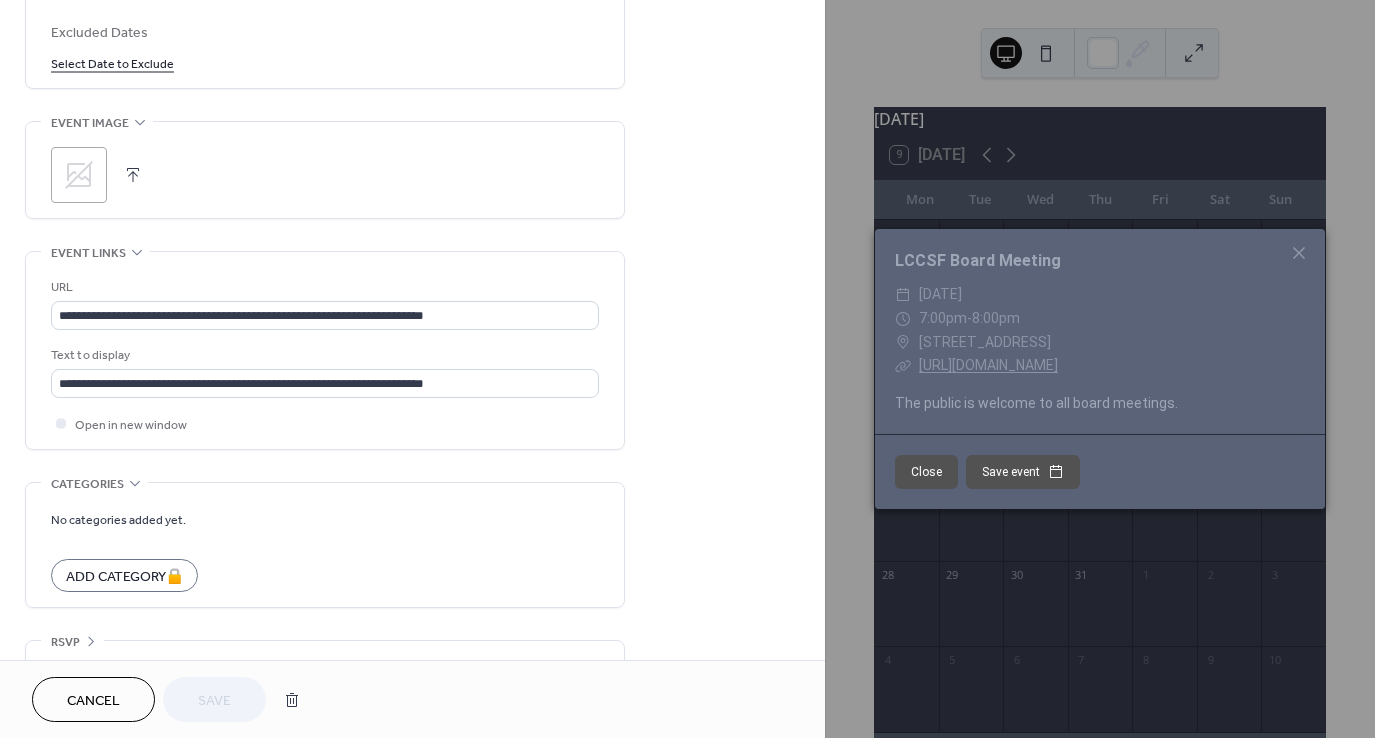 scroll, scrollTop: 1267, scrollLeft: 0, axis: vertical 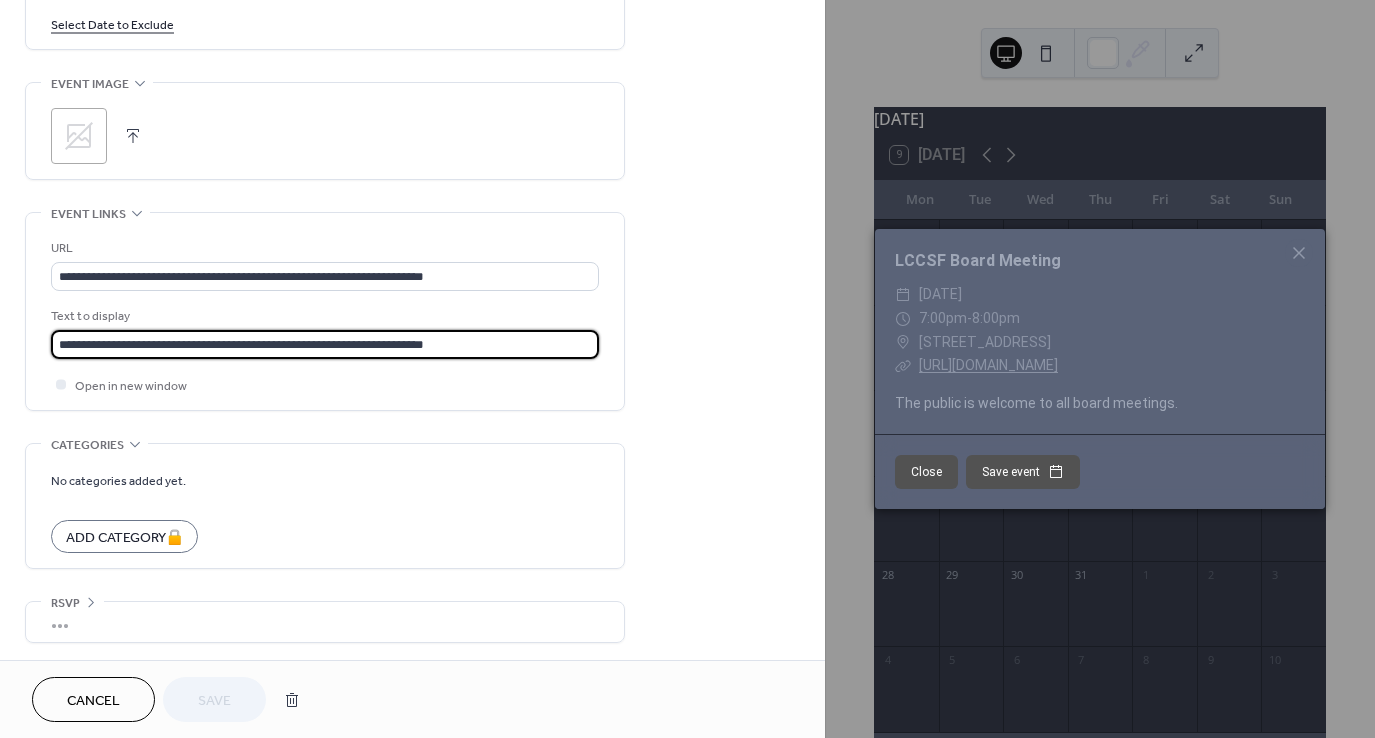 drag, startPoint x: 510, startPoint y: 340, endPoint x: 44, endPoint y: 341, distance: 466.00107 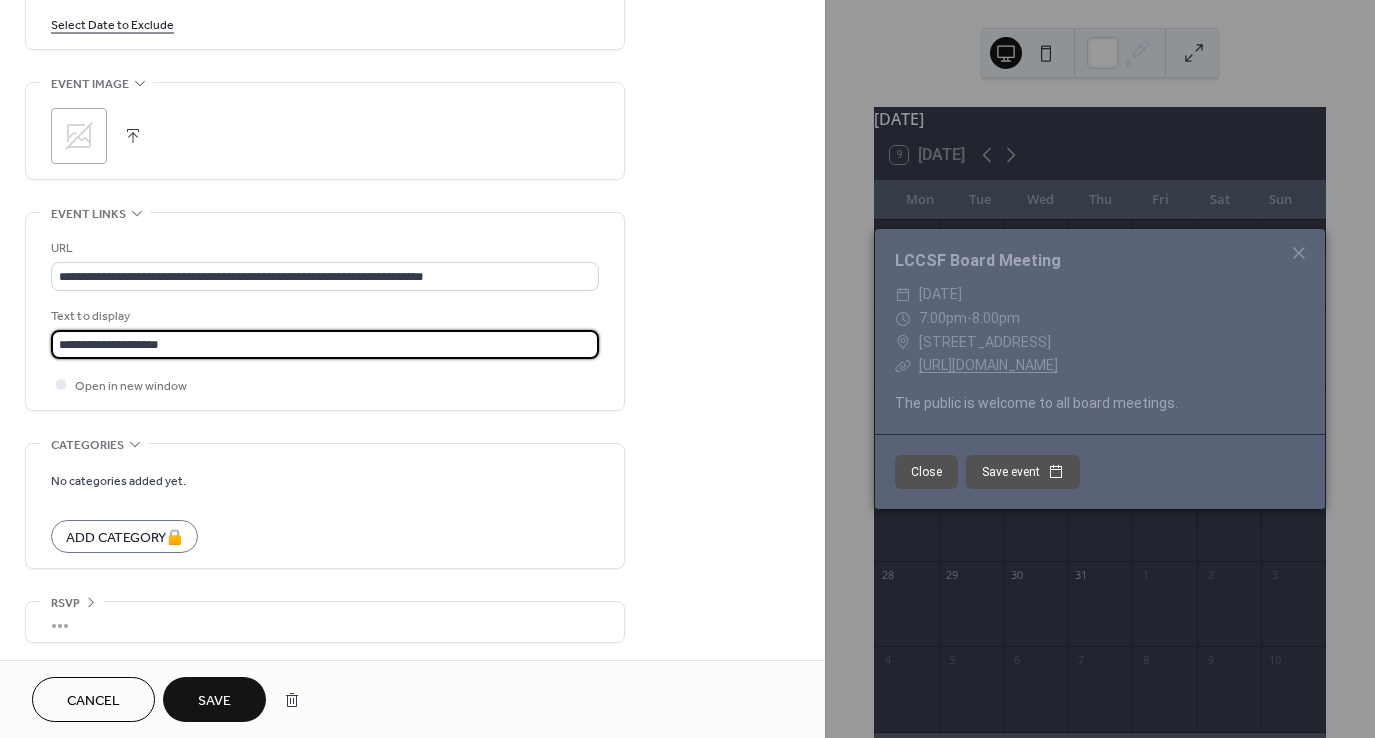 type on "**********" 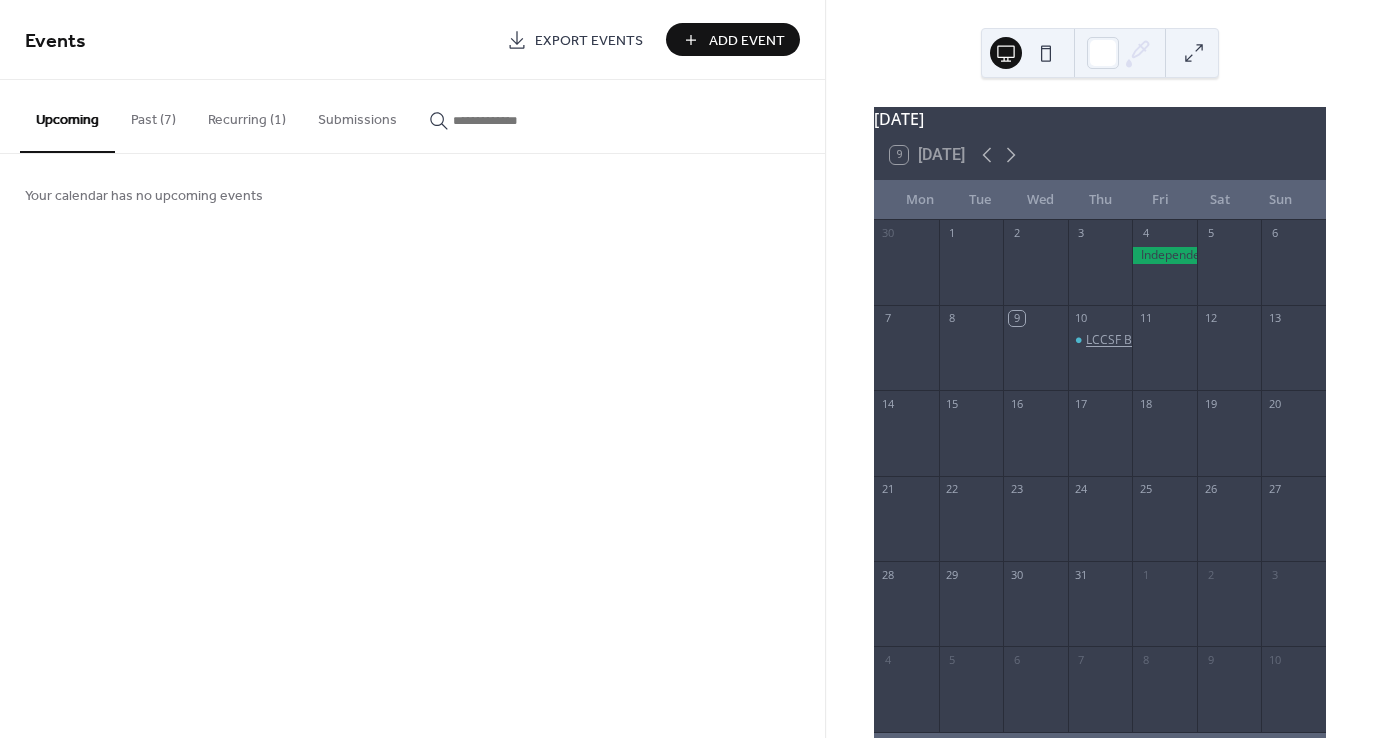 click on "LCCSF Board Meeting" at bounding box center [1146, 340] 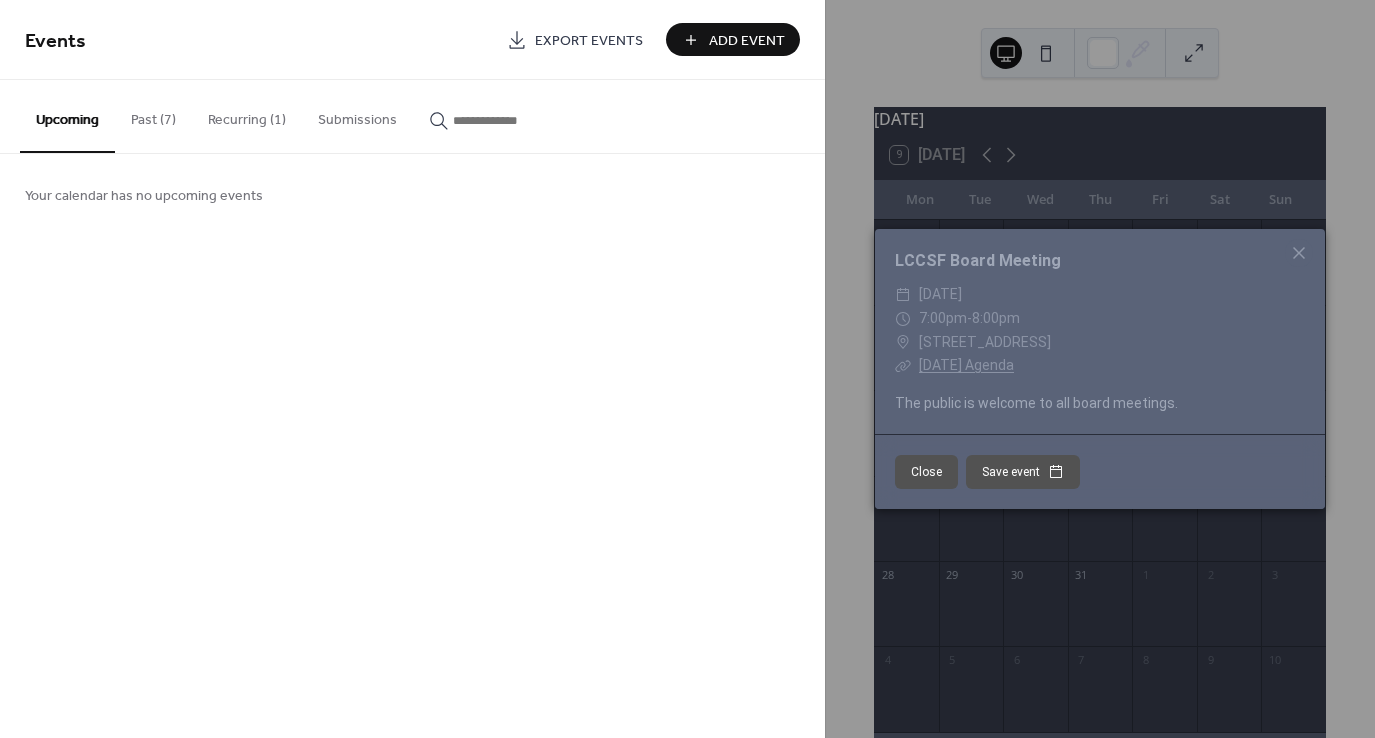 click on "[DATE] Agenda" at bounding box center (966, 365) 